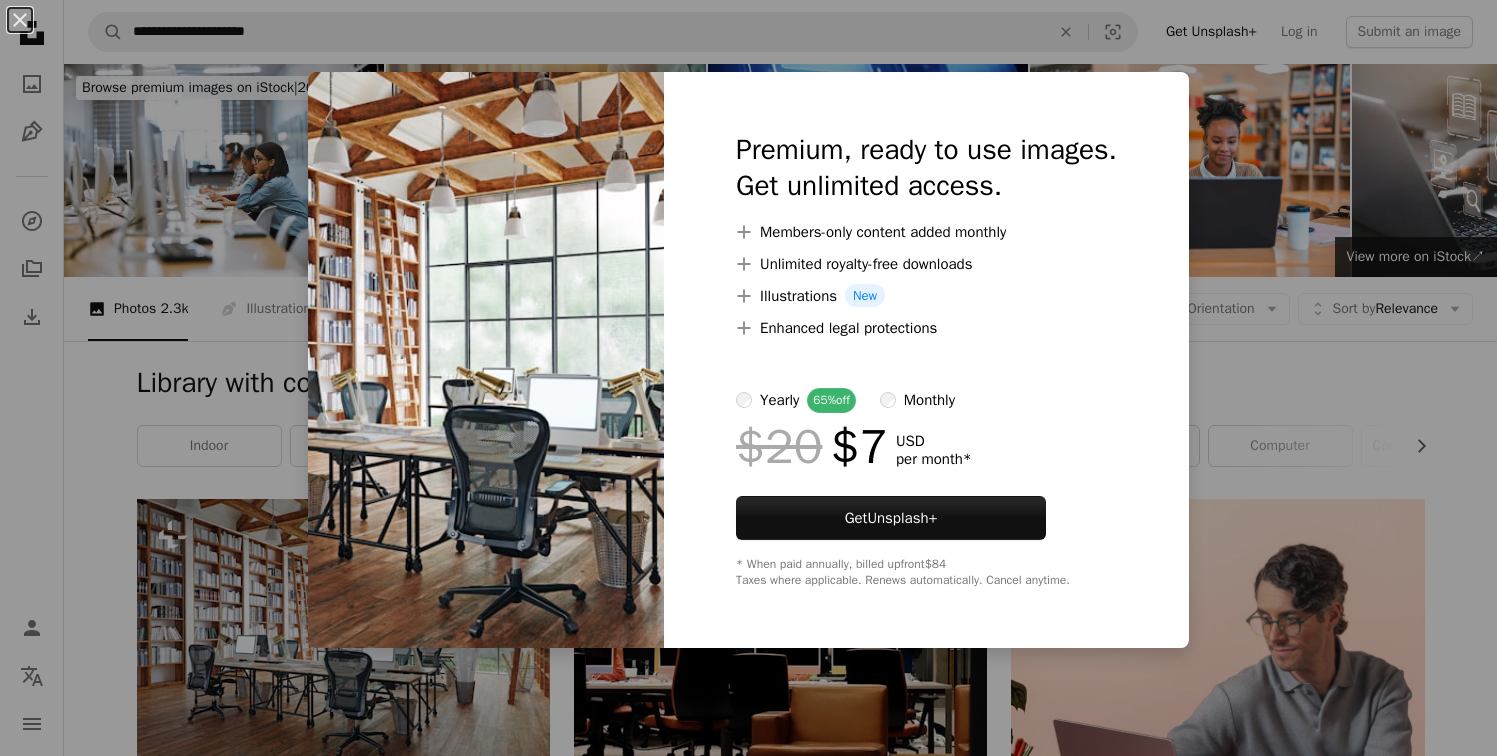 scroll, scrollTop: 164, scrollLeft: 0, axis: vertical 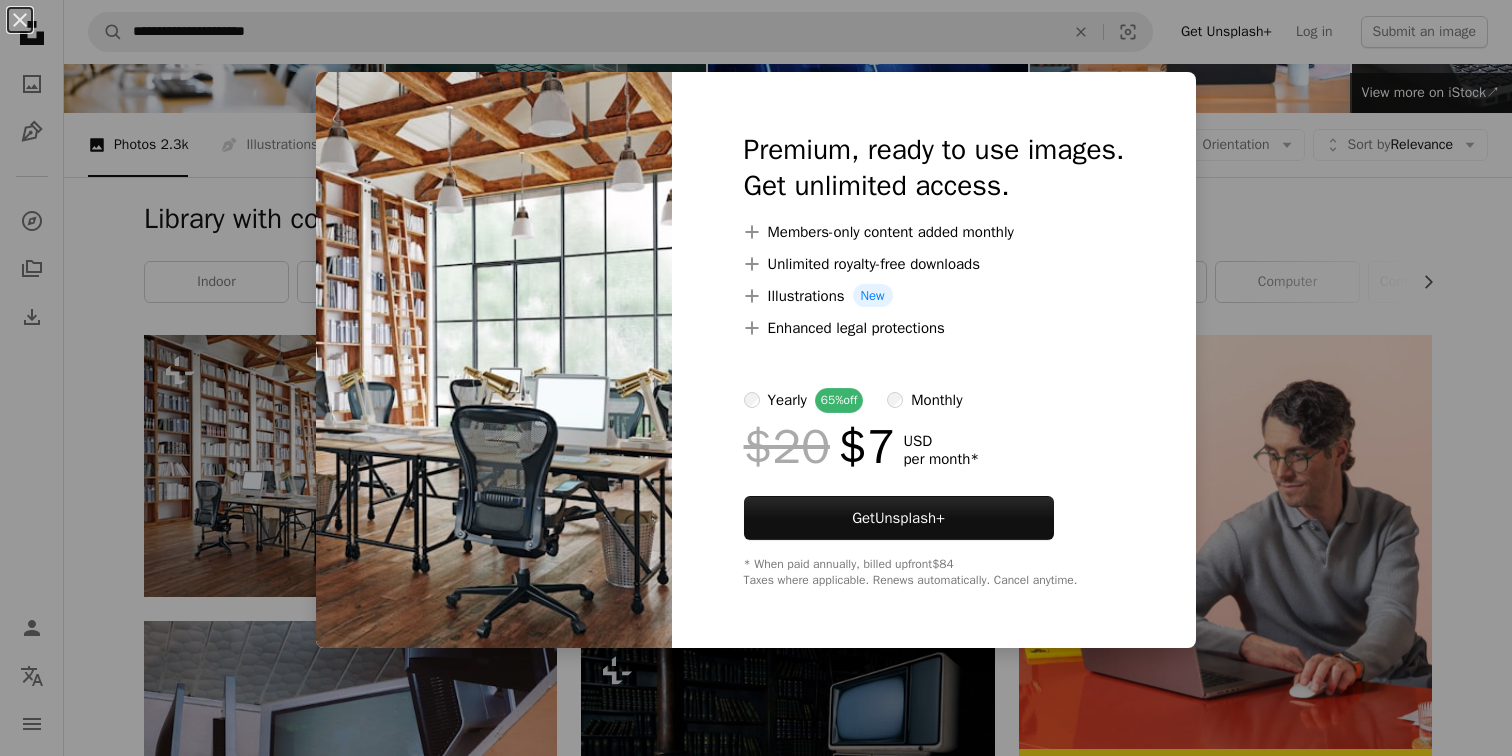 click on "An X shape Premium, ready to use images. Get unlimited access. A plus sign Members-only content added monthly A plus sign Unlimited royalty-free downloads A plus sign Illustrations  New A plus sign Enhanced legal protections yearly 65%  off monthly $20   $7 USD per month * Get  Unsplash+ * When paid annually, billed upfront  $84 Taxes where applicable. Renews automatically. Cancel anytime." at bounding box center (756, 378) 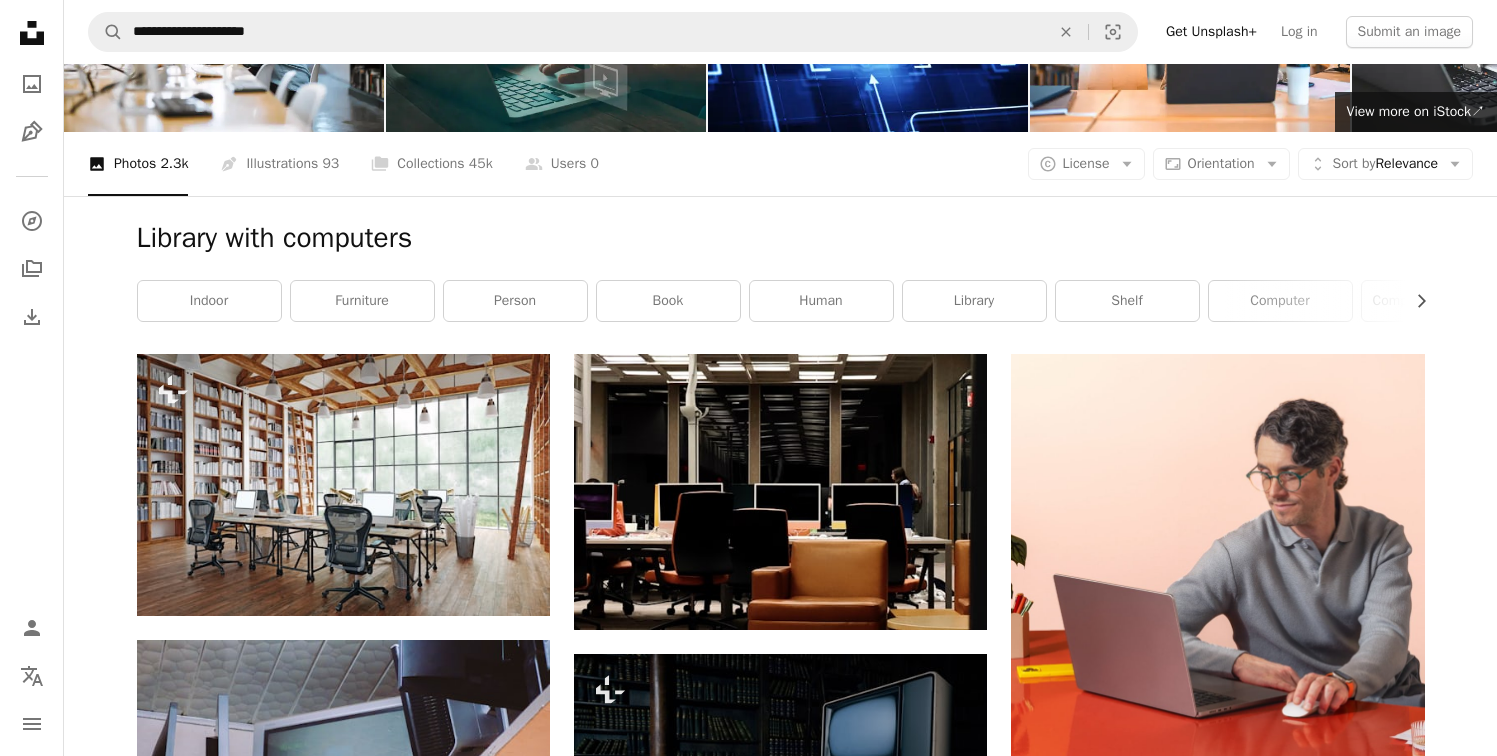 scroll, scrollTop: 0, scrollLeft: 0, axis: both 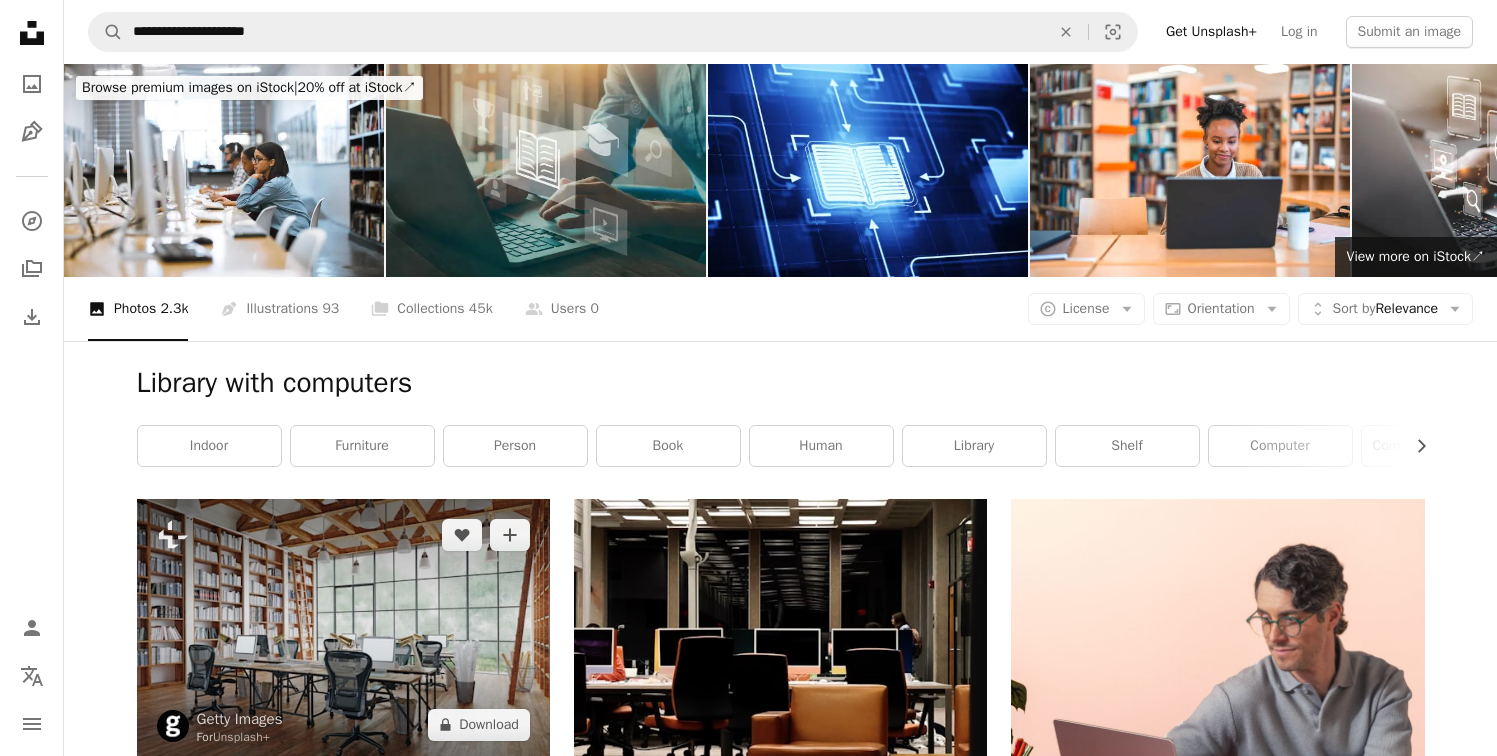 click at bounding box center [343, 629] 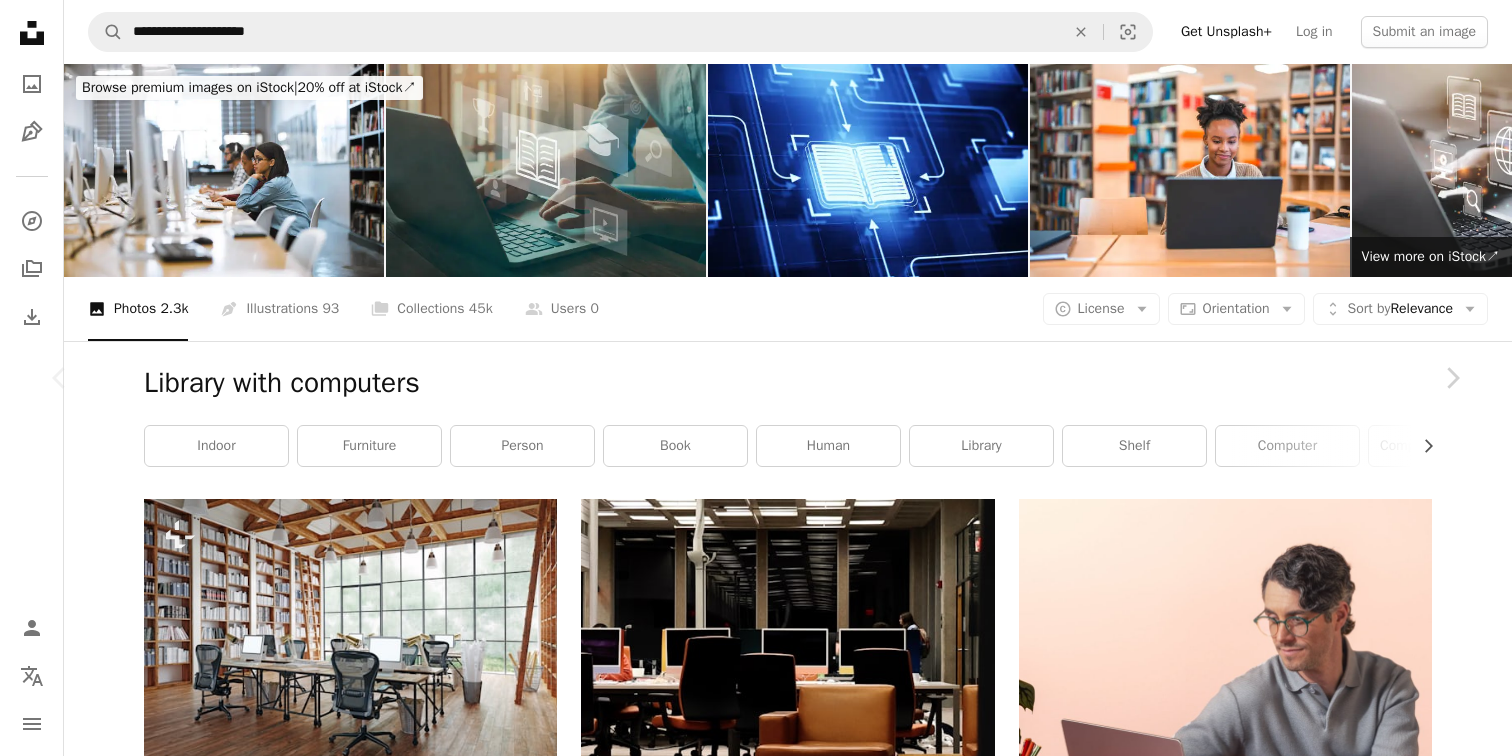 click on "A lock Download" at bounding box center [1301, 4775] 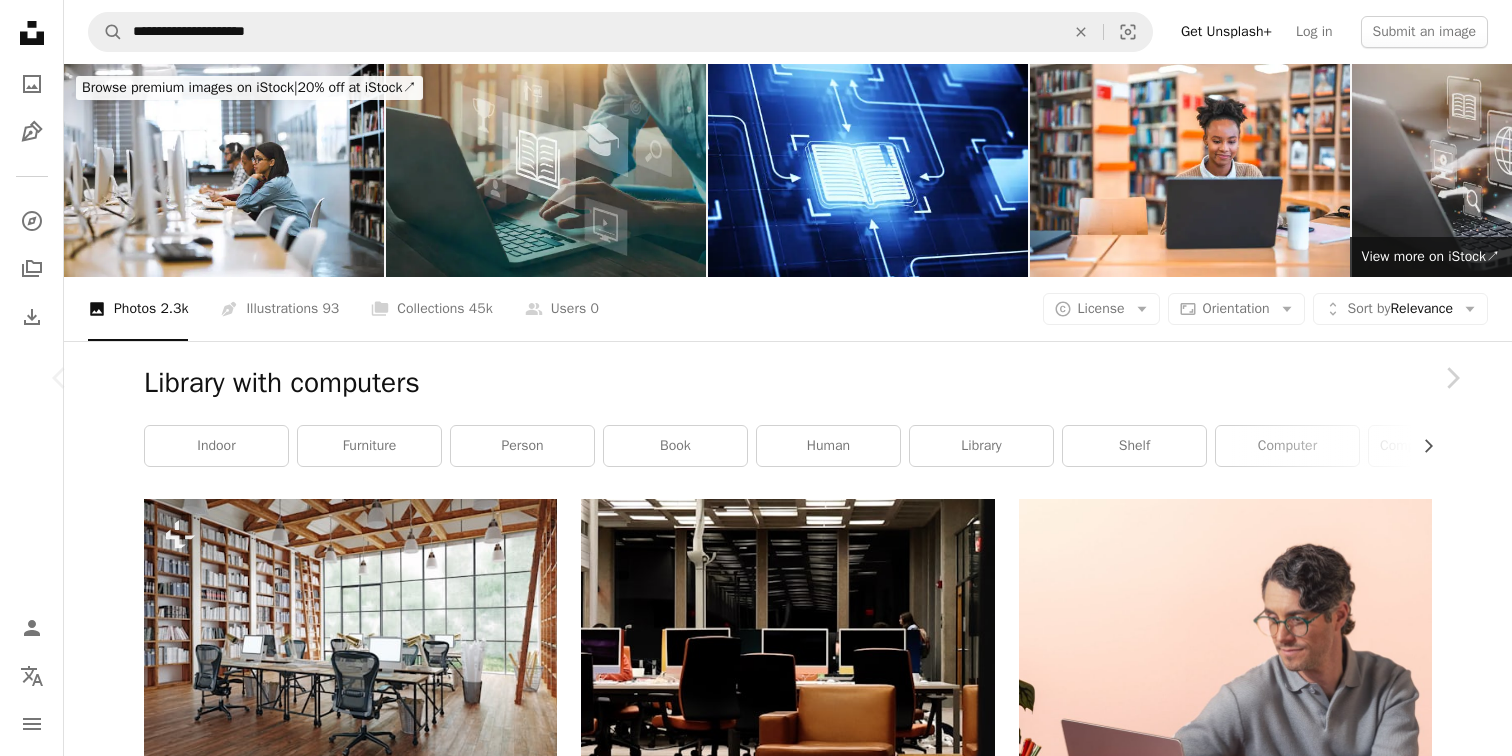 click on "[FIRST] [LAST]" at bounding box center [756, 5106] 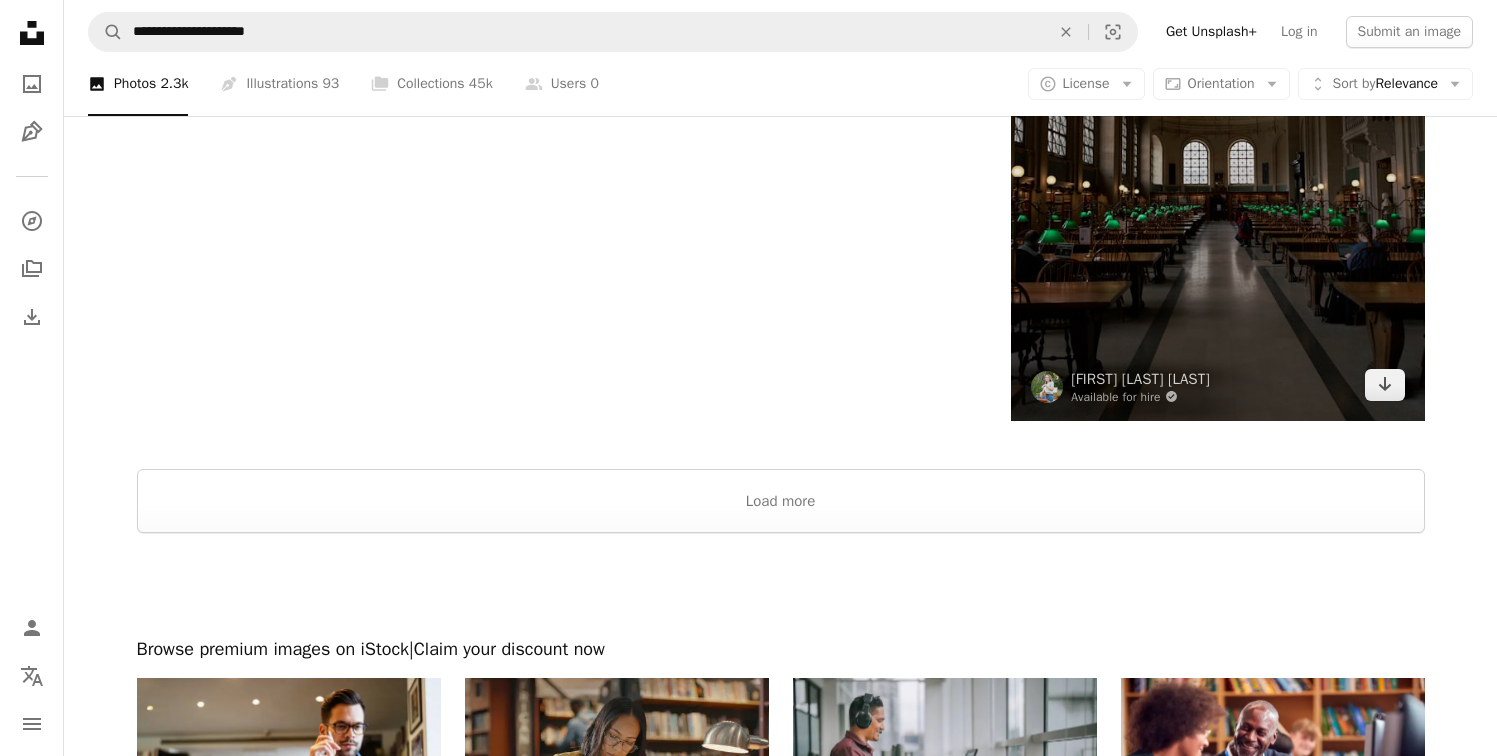 scroll, scrollTop: 3390, scrollLeft: 0, axis: vertical 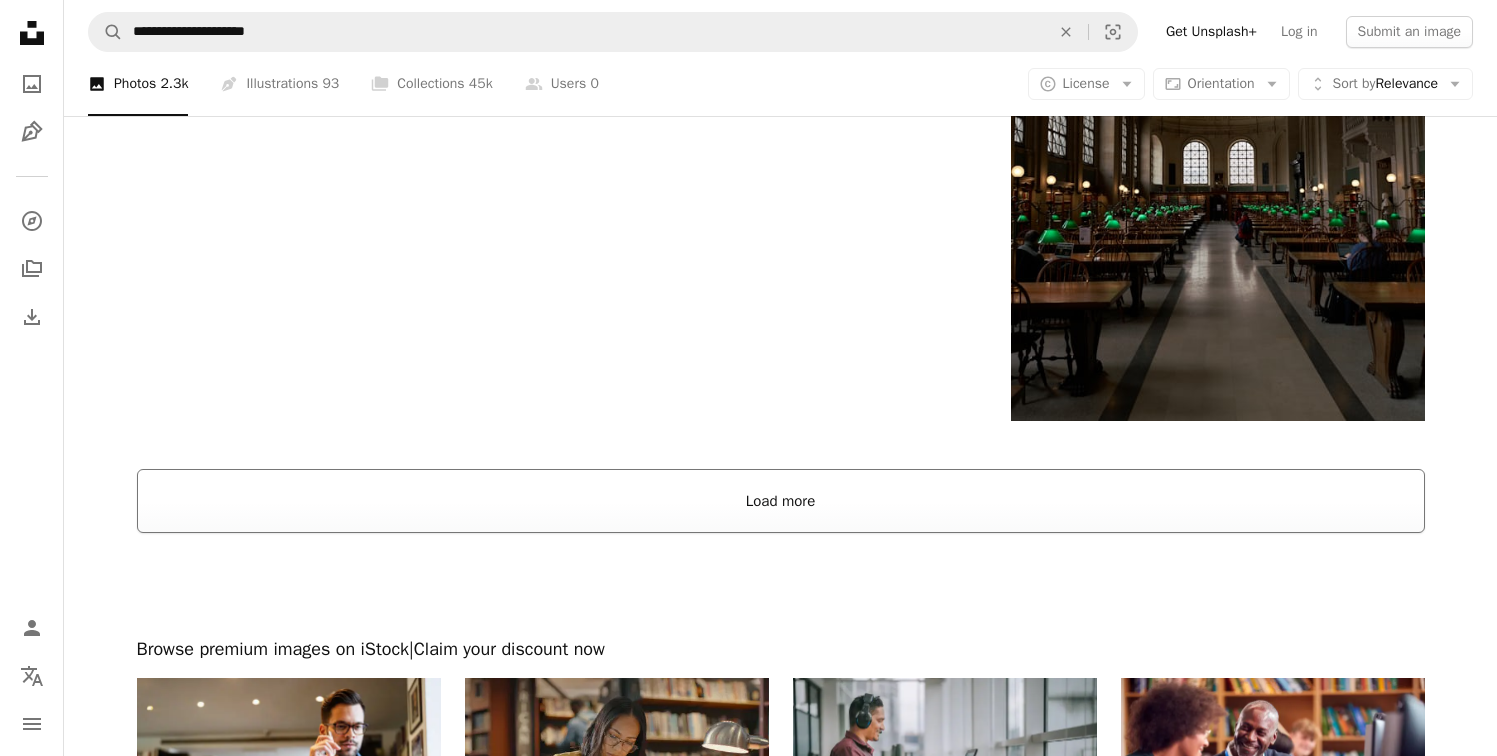 click on "Load more" at bounding box center (781, 501) 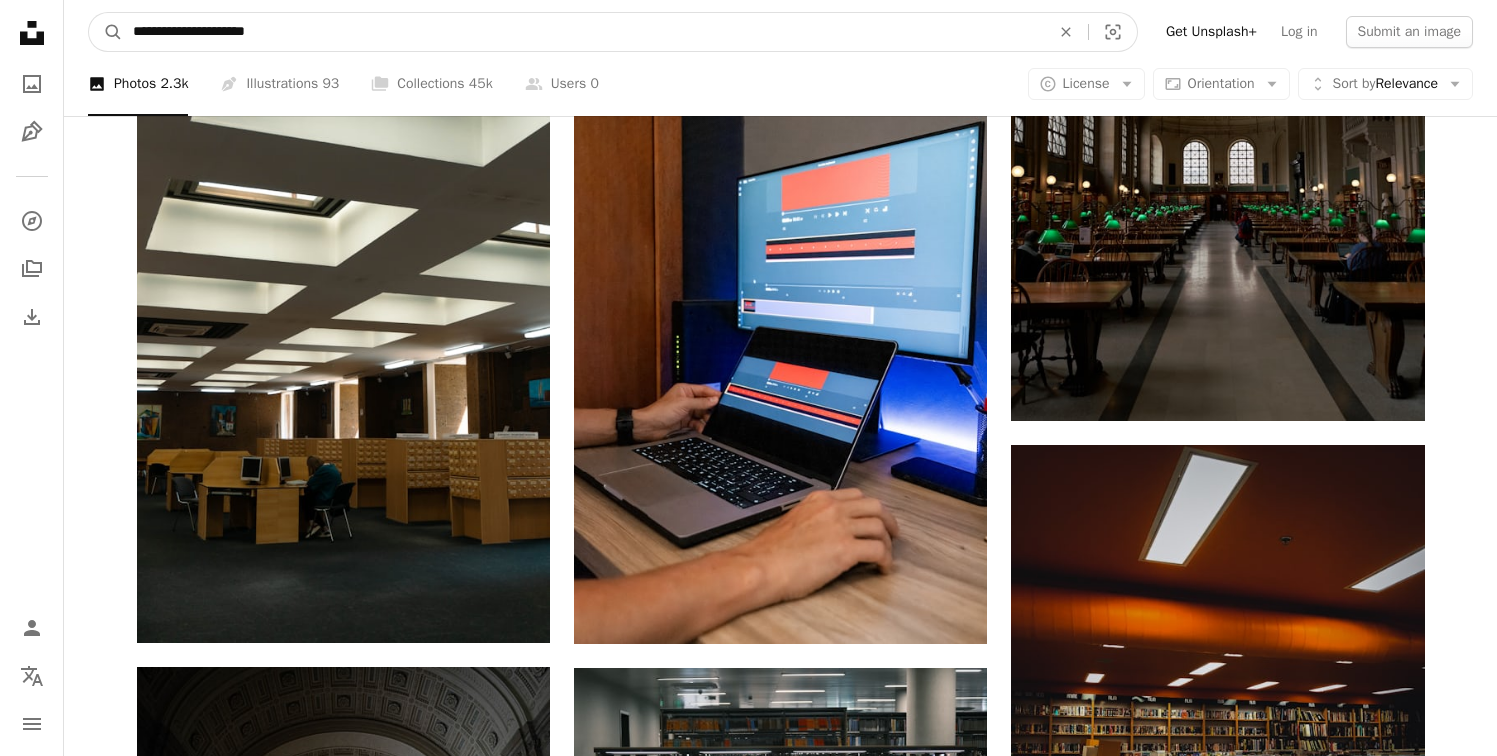 click on "**********" at bounding box center [583, 32] 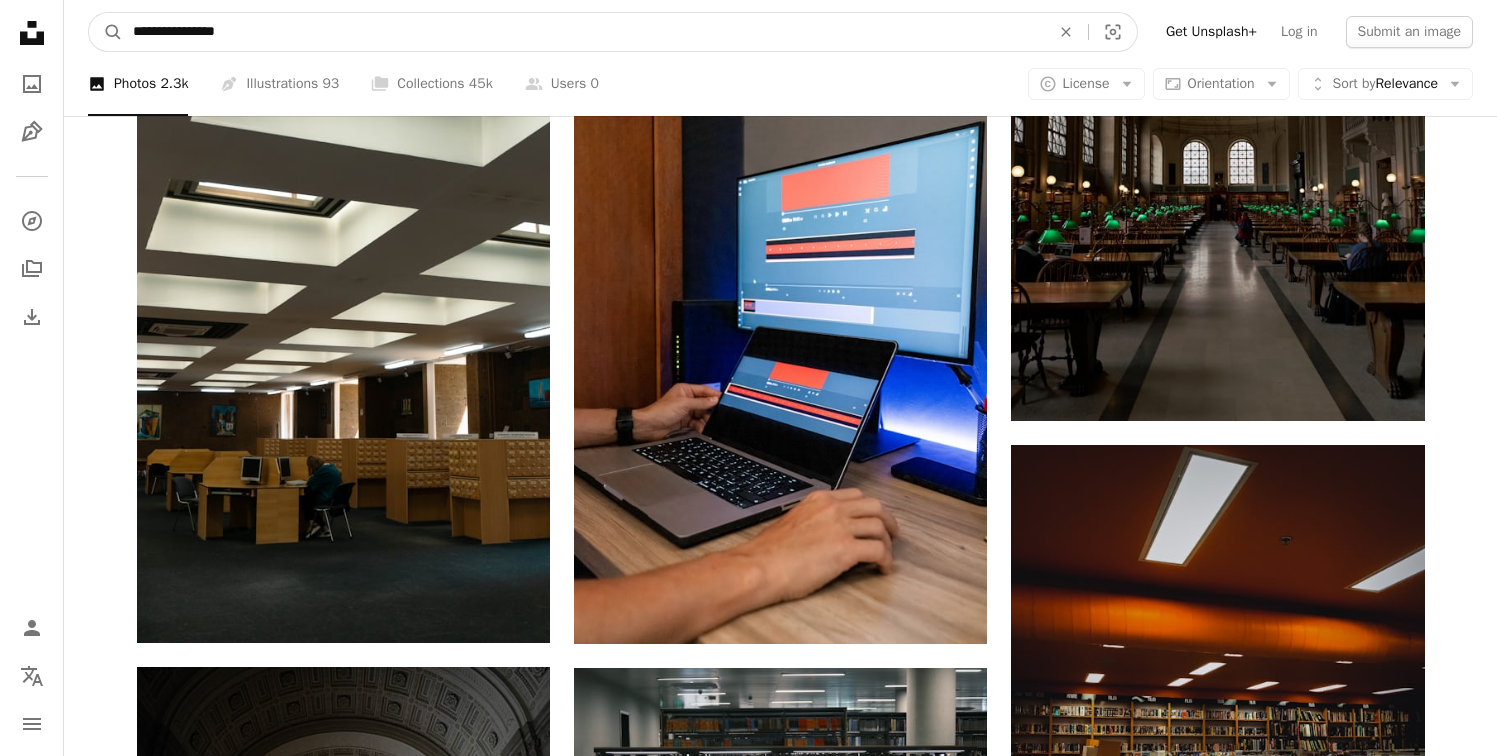 click on "A magnifying glass" at bounding box center [106, 32] 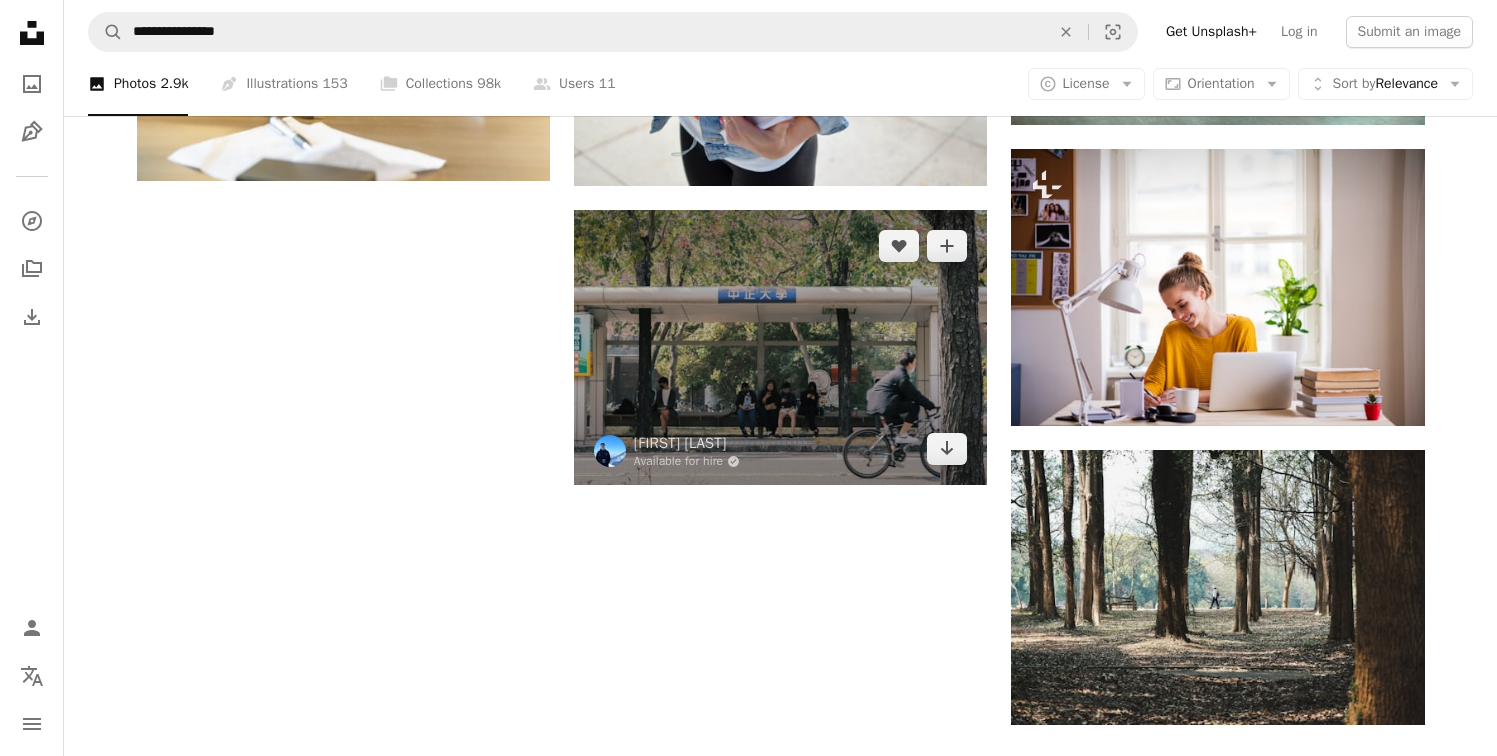 scroll, scrollTop: 2712, scrollLeft: 0, axis: vertical 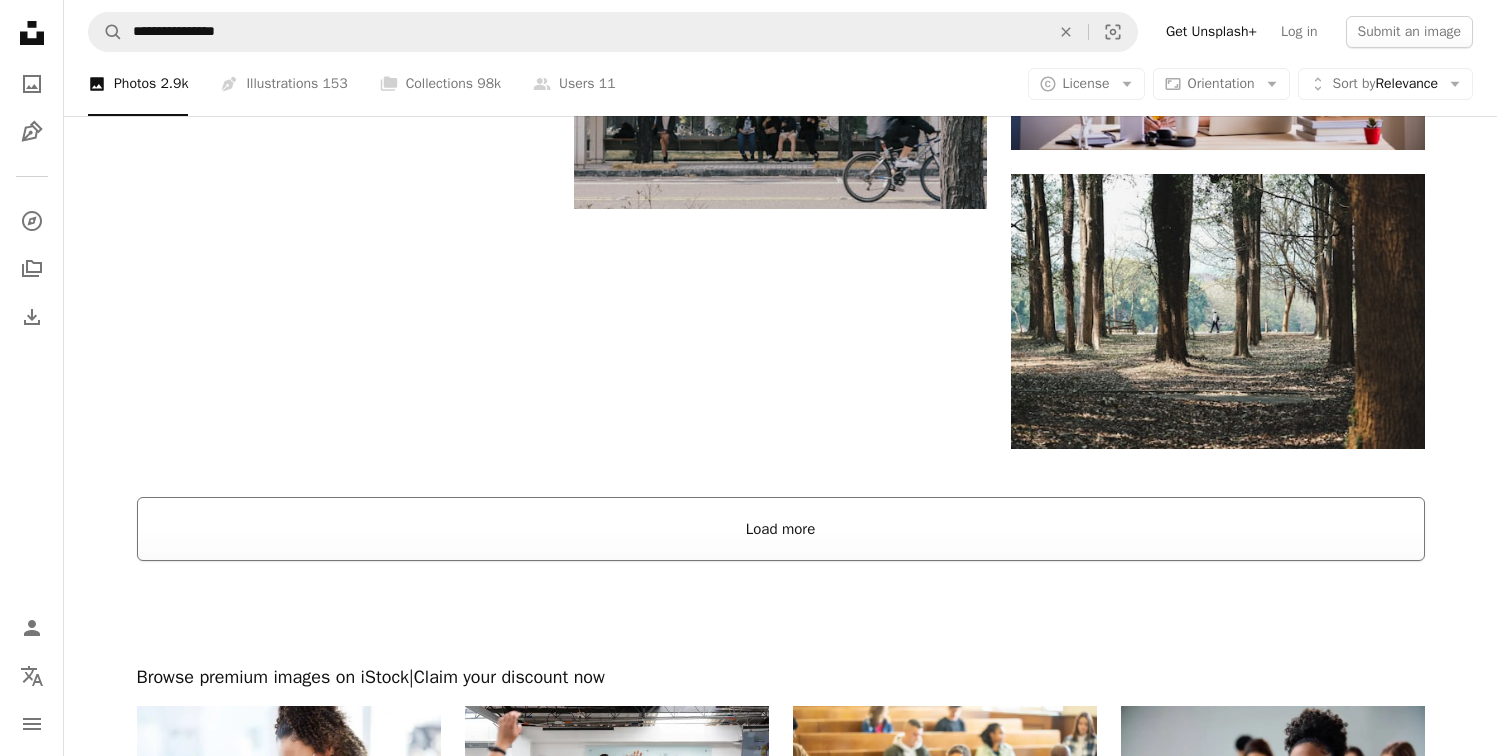 click on "Load more" at bounding box center (781, 529) 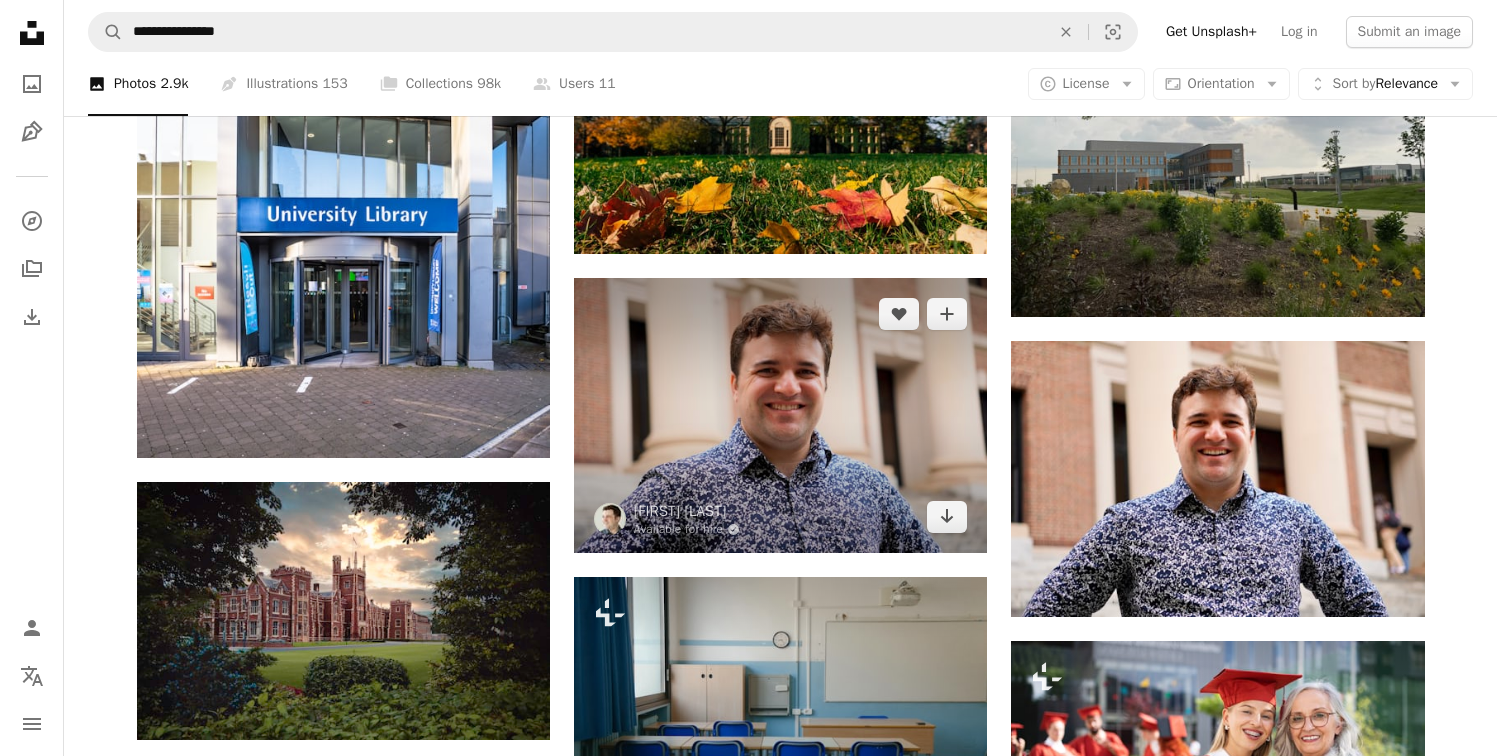 scroll, scrollTop: 5358, scrollLeft: 0, axis: vertical 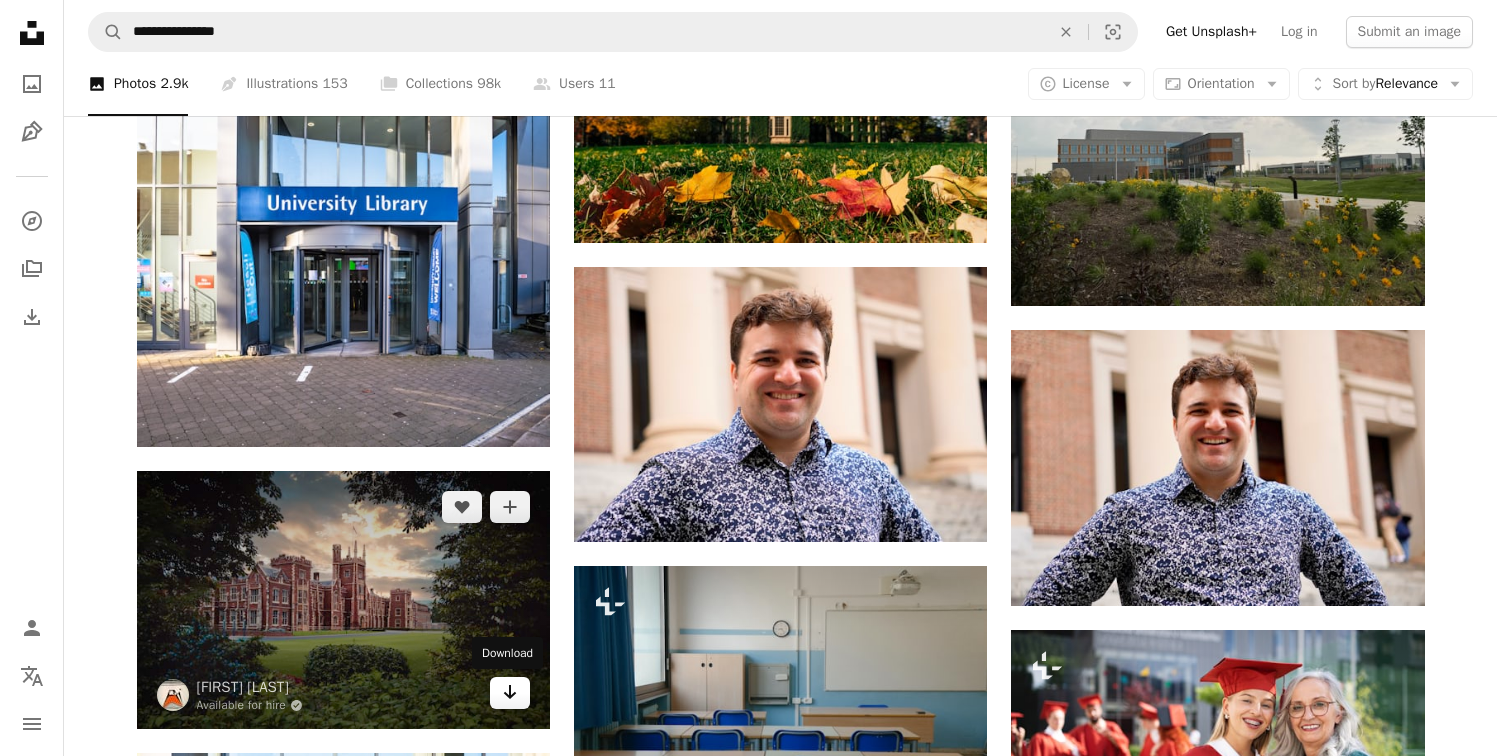 click on "Arrow pointing down" 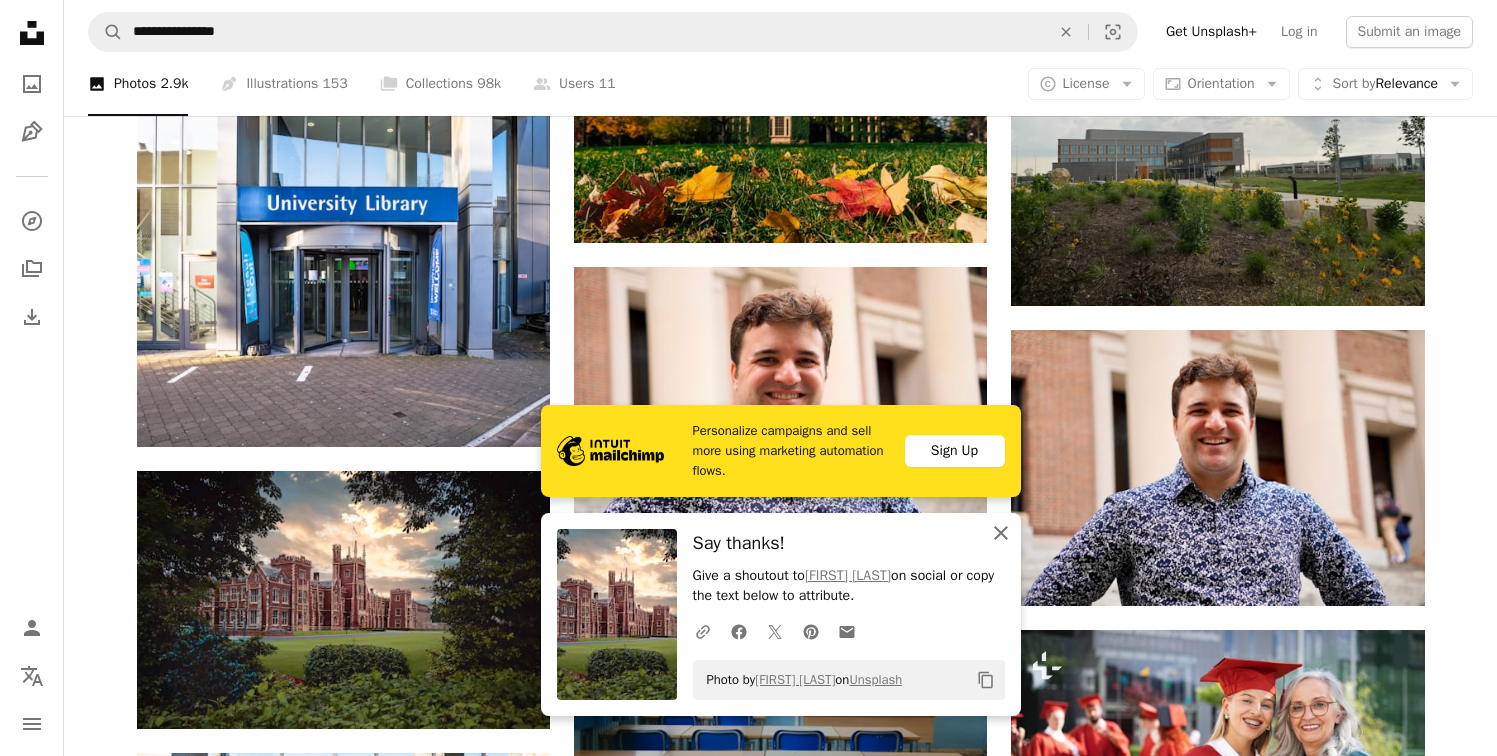 click on "An X shape" 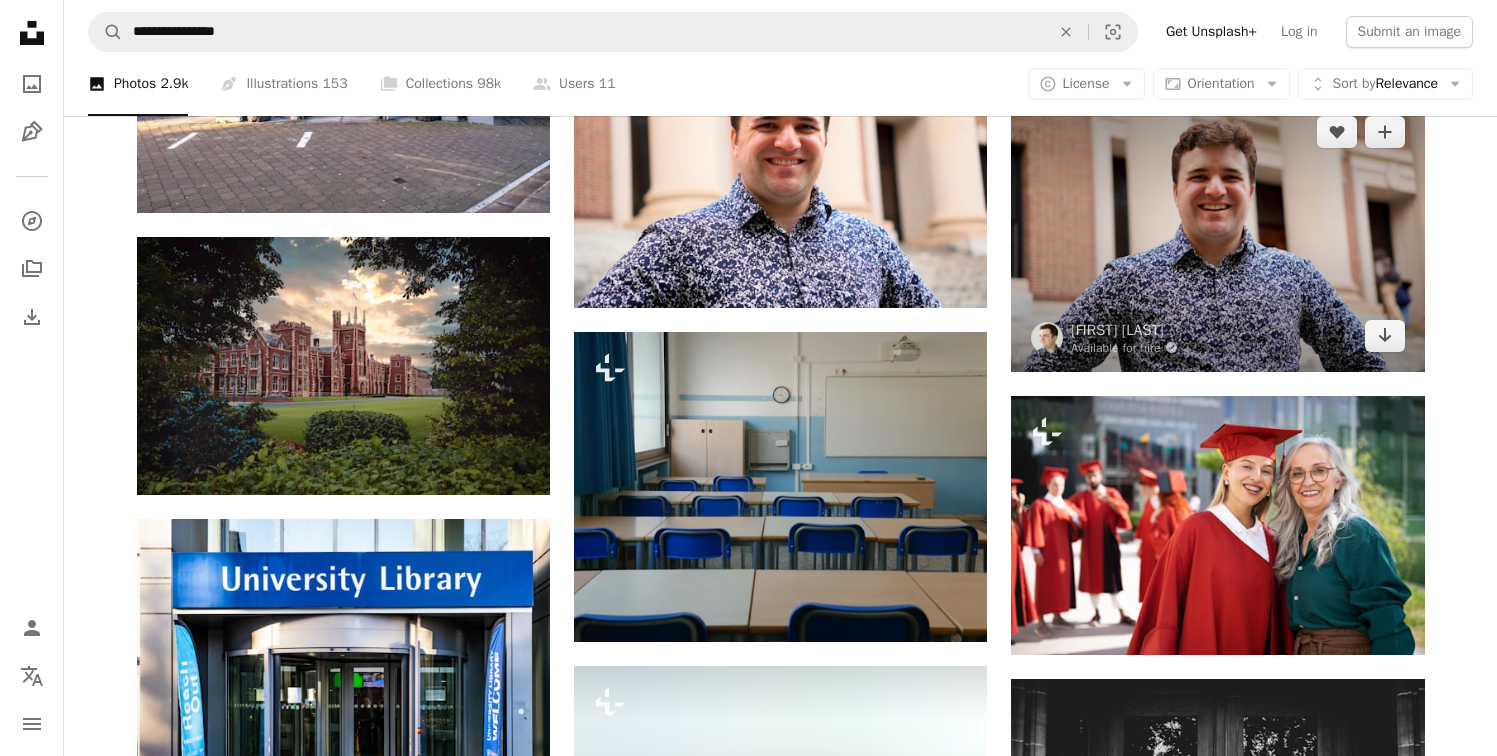 scroll, scrollTop: 5618, scrollLeft: 0, axis: vertical 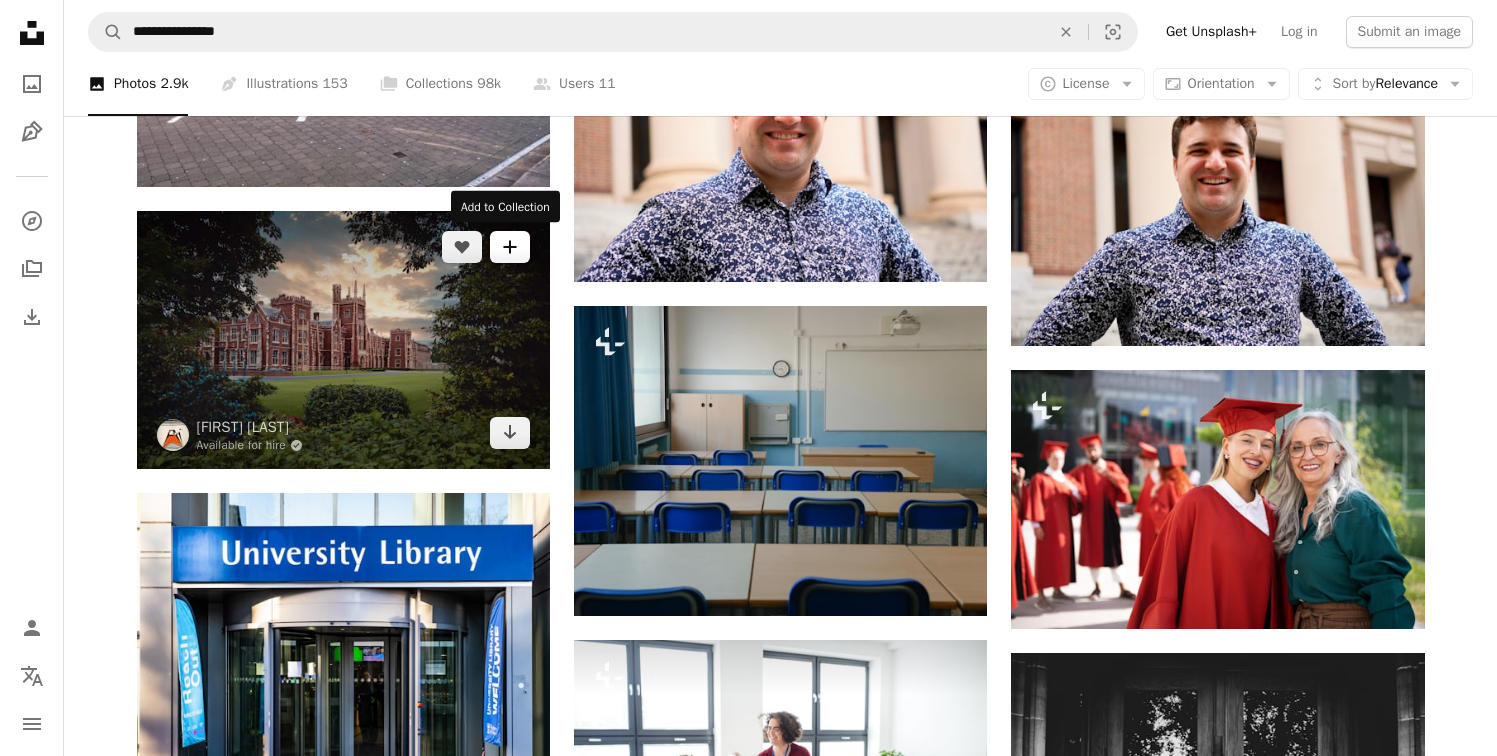 click on "A plus sign" 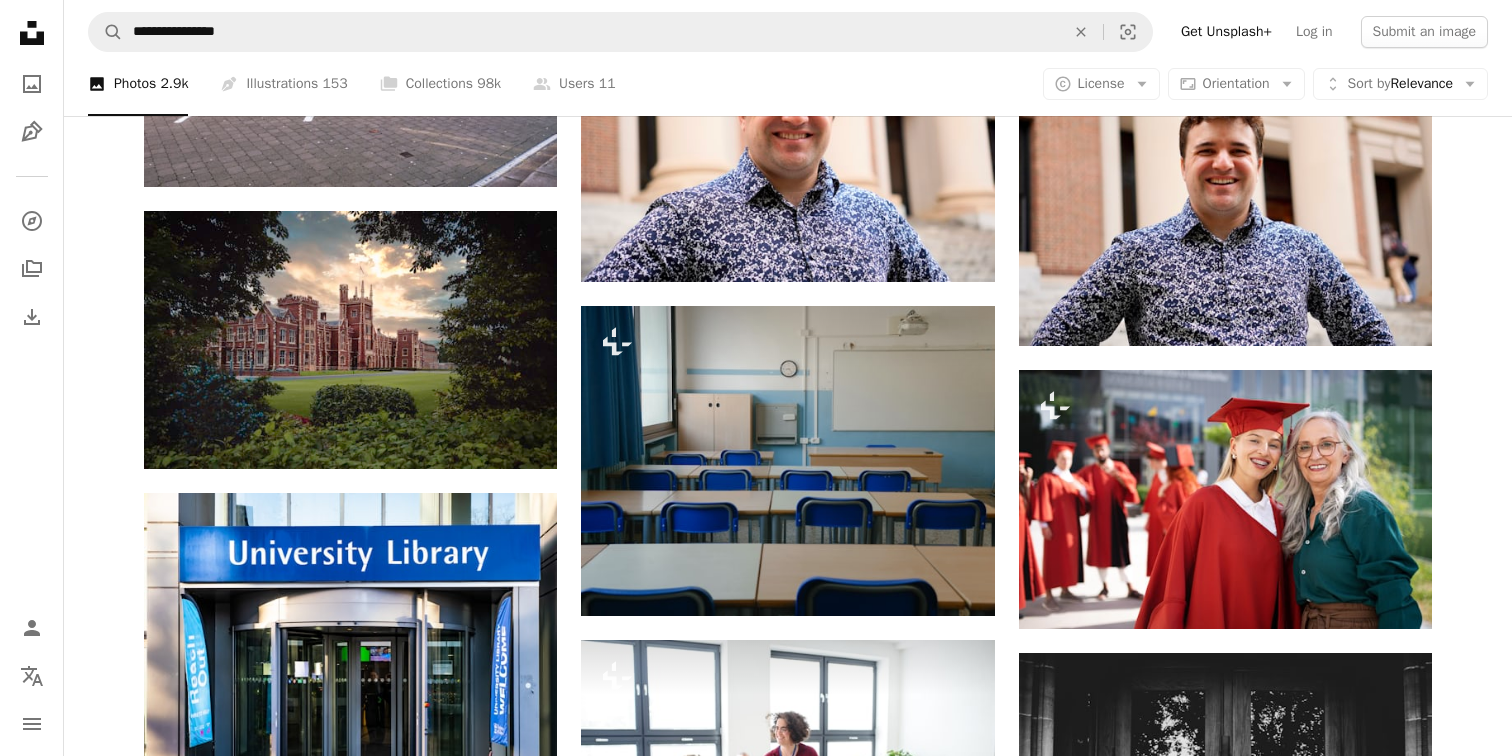 click on "An X shape Join Unsplash Already have an account?  Login First name Last name Email Username  (only letters, numbers and underscores) Password  (min. 8 char) Join By joining, you agree to the  Terms  and  Privacy Policy ." at bounding box center (756, 3178) 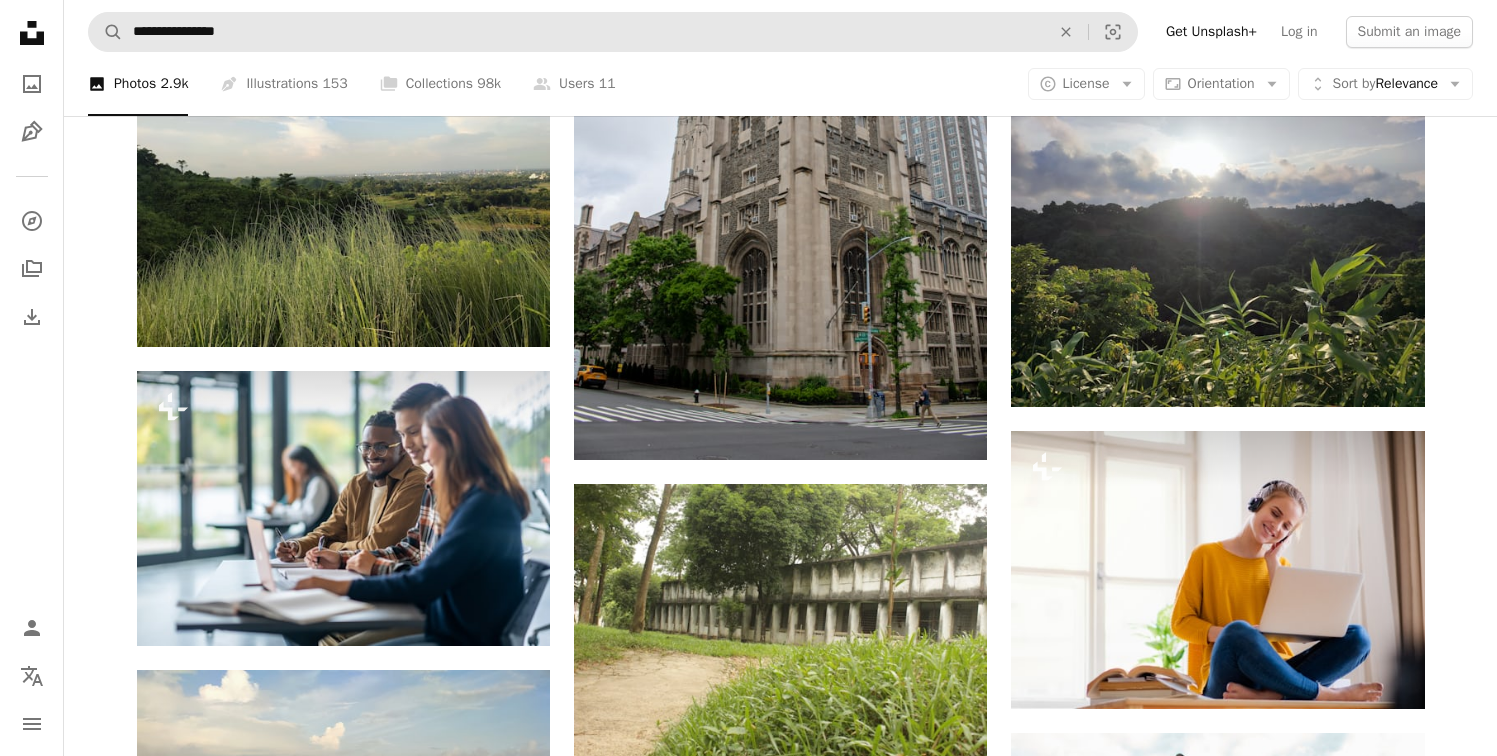 scroll, scrollTop: 10270, scrollLeft: 0, axis: vertical 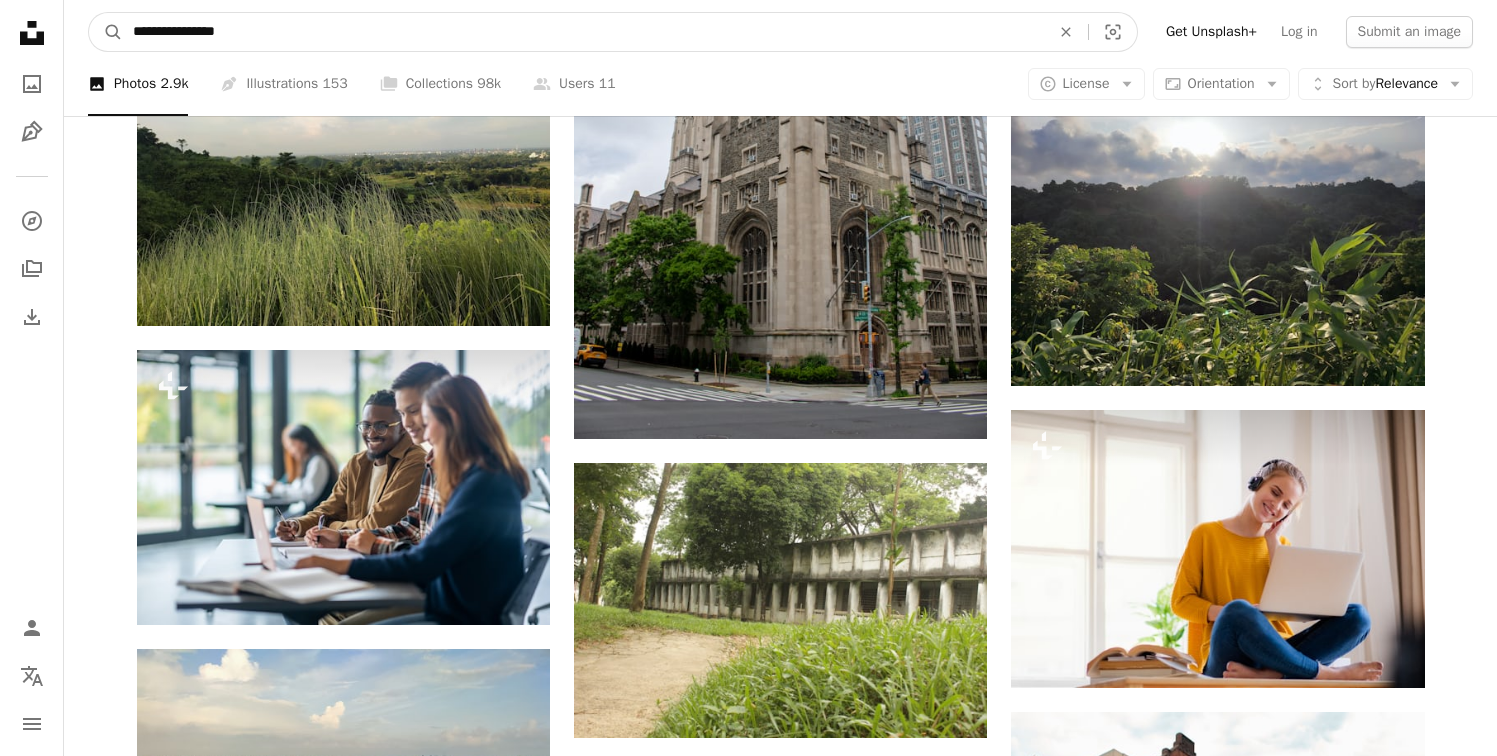 click on "**********" at bounding box center (583, 32) 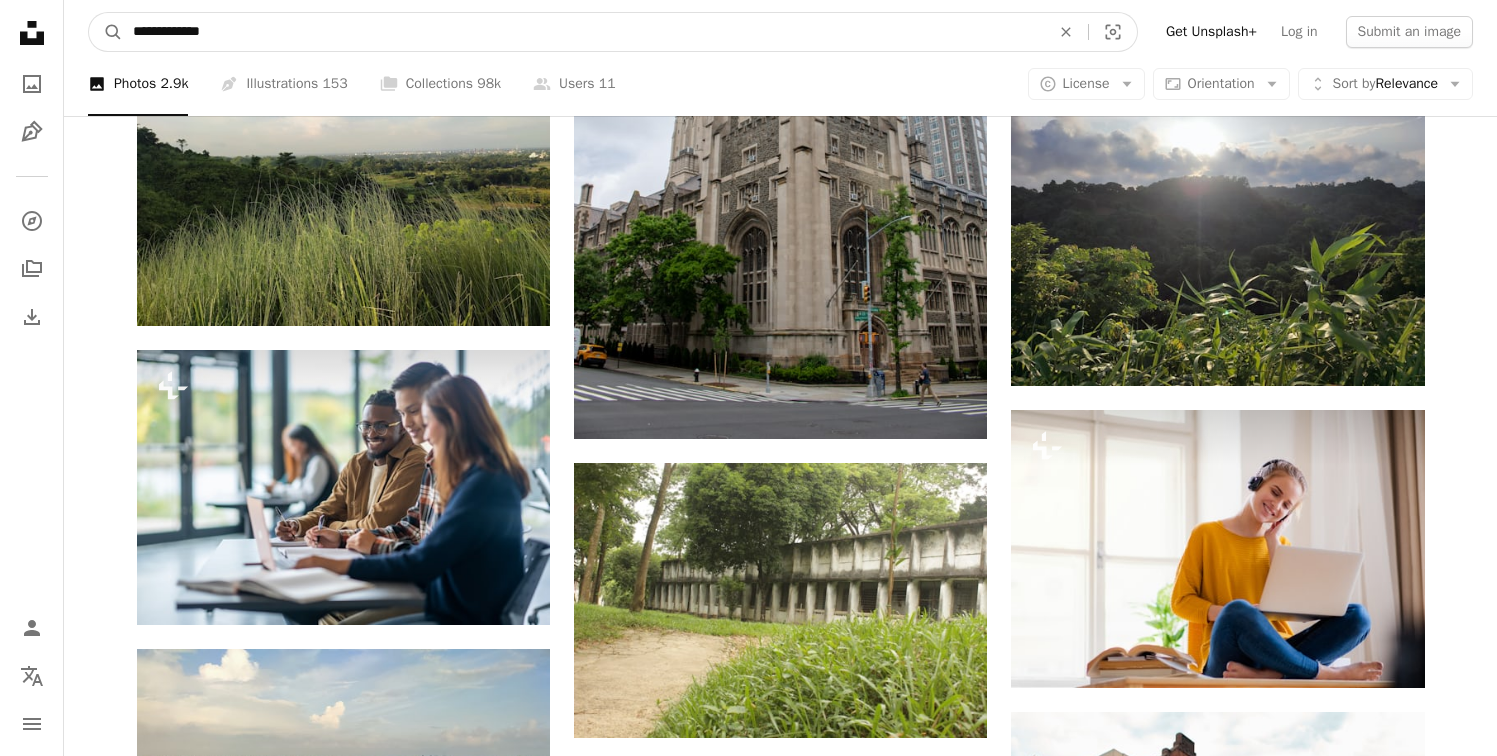 type on "**********" 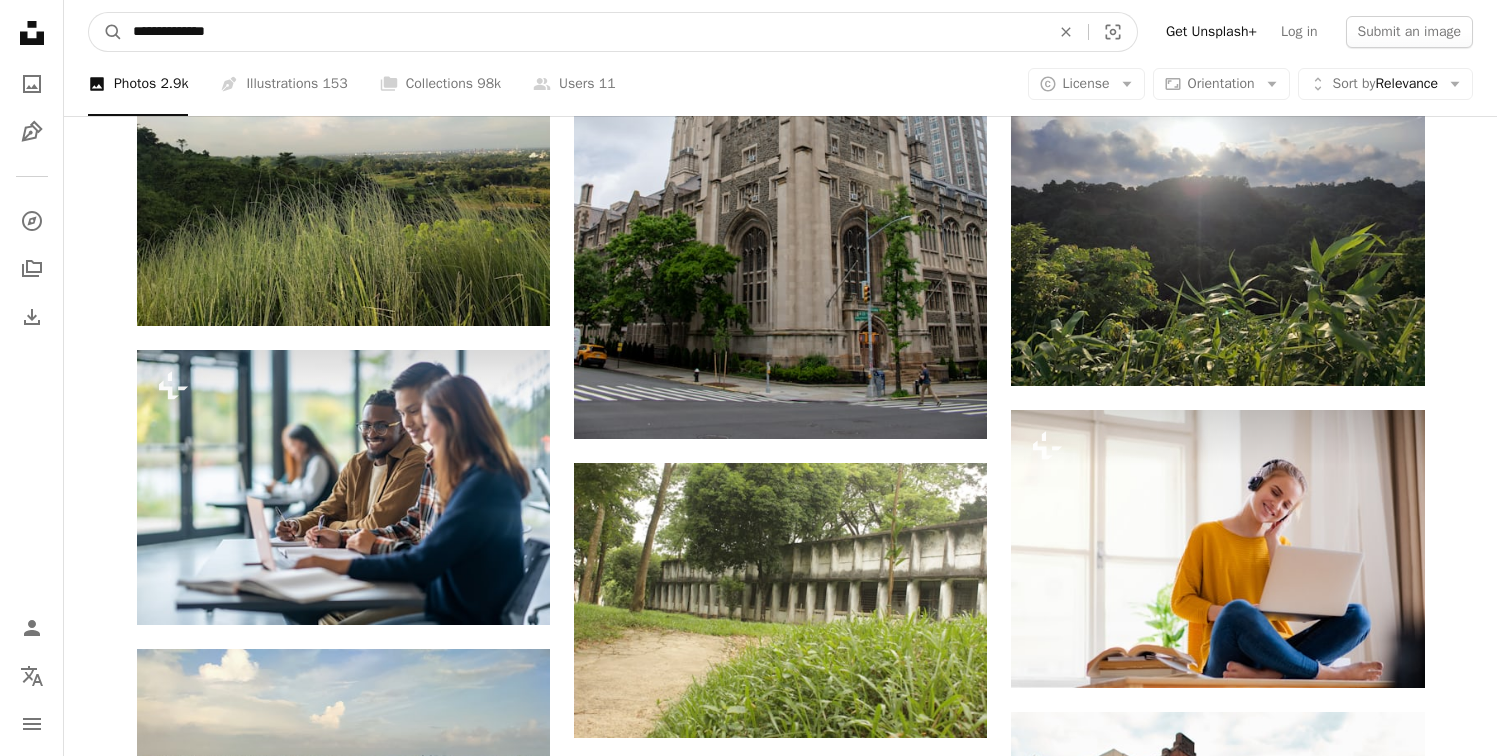 click on "A magnifying glass" at bounding box center [106, 32] 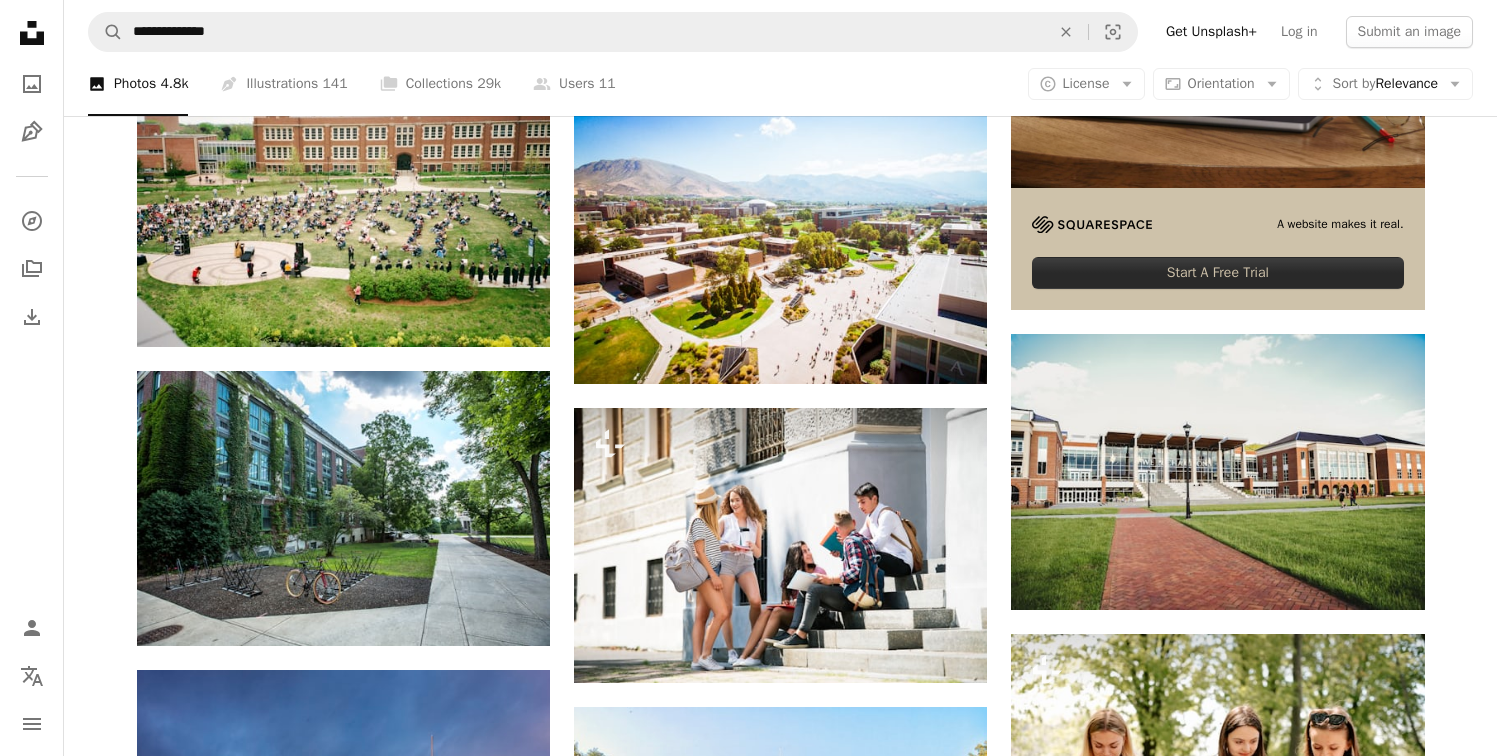 scroll, scrollTop: 732, scrollLeft: 0, axis: vertical 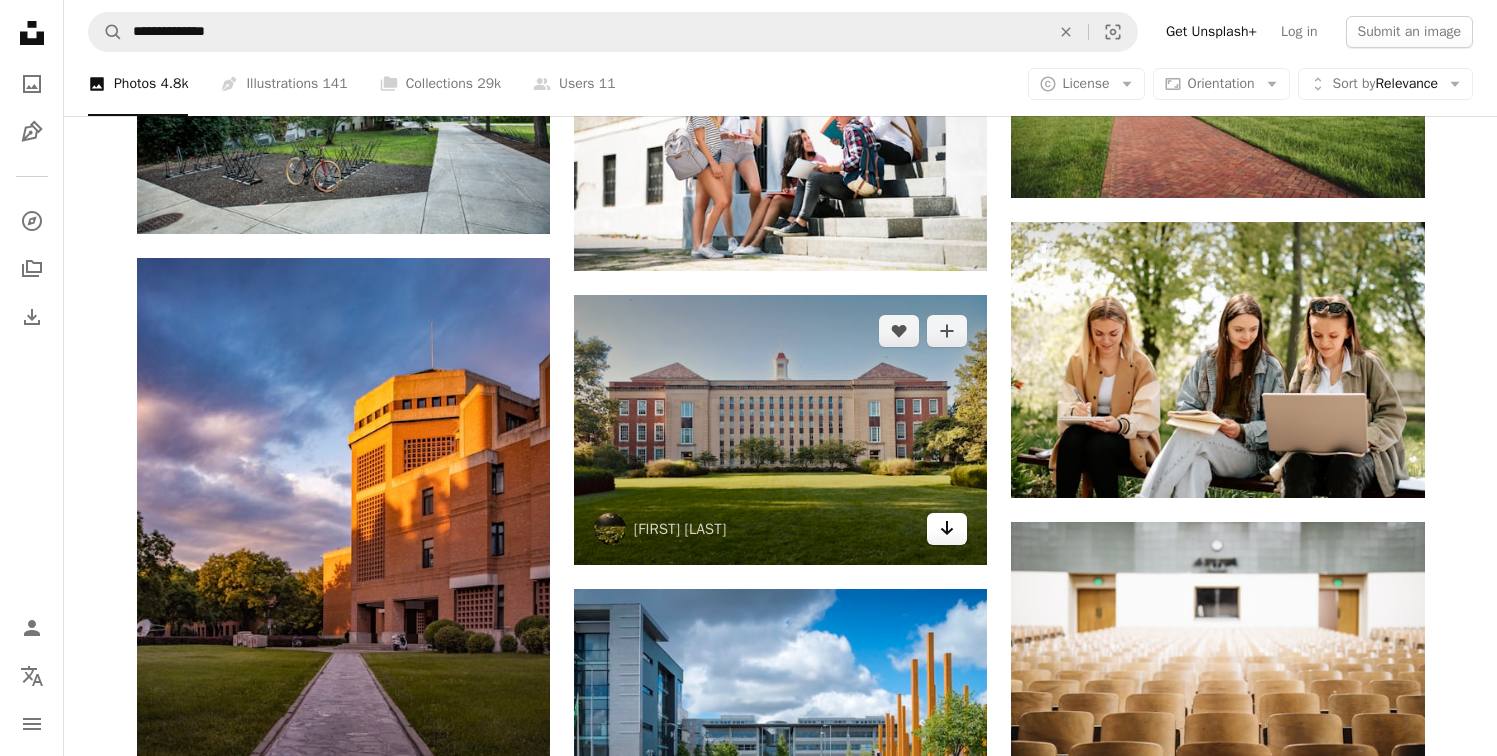 click on "Arrow pointing down" 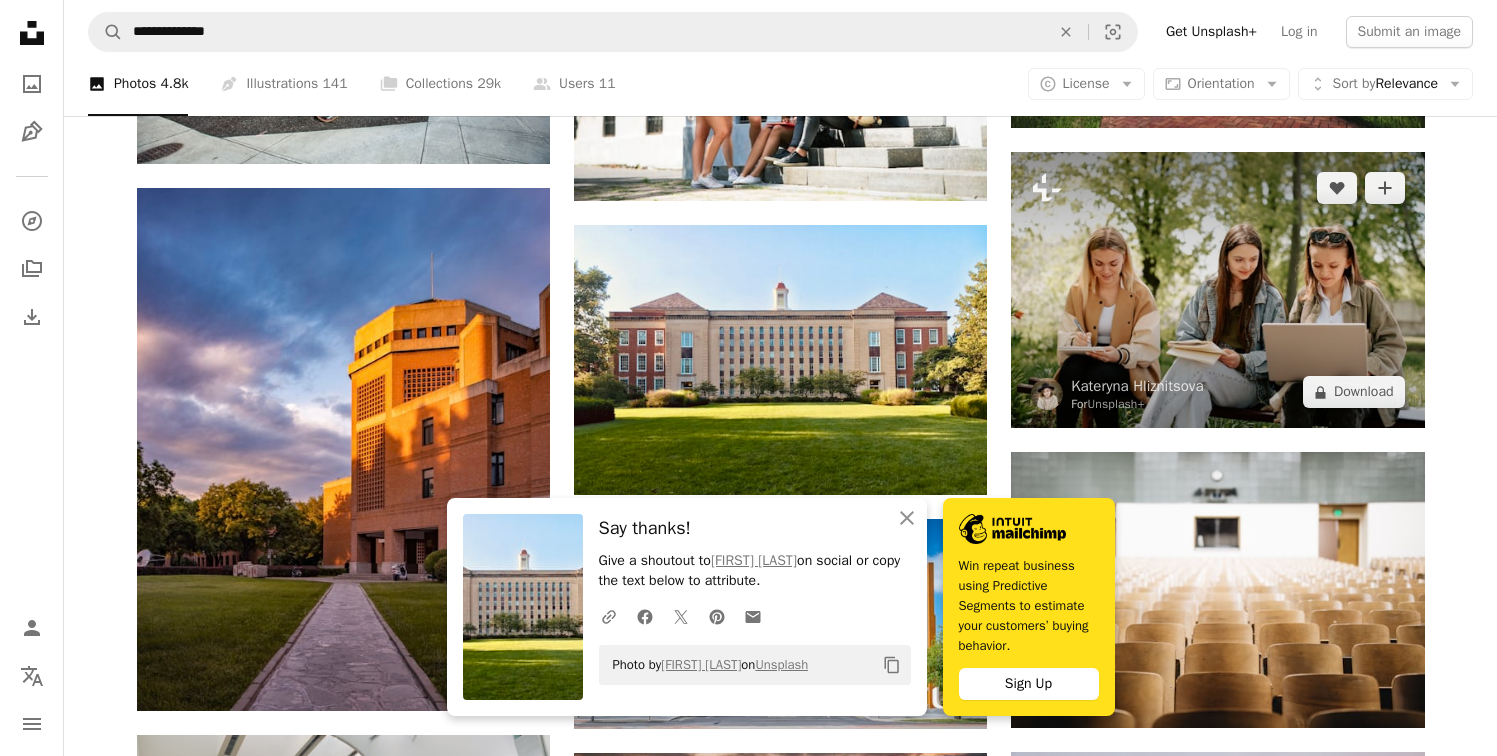 scroll, scrollTop: 1212, scrollLeft: 0, axis: vertical 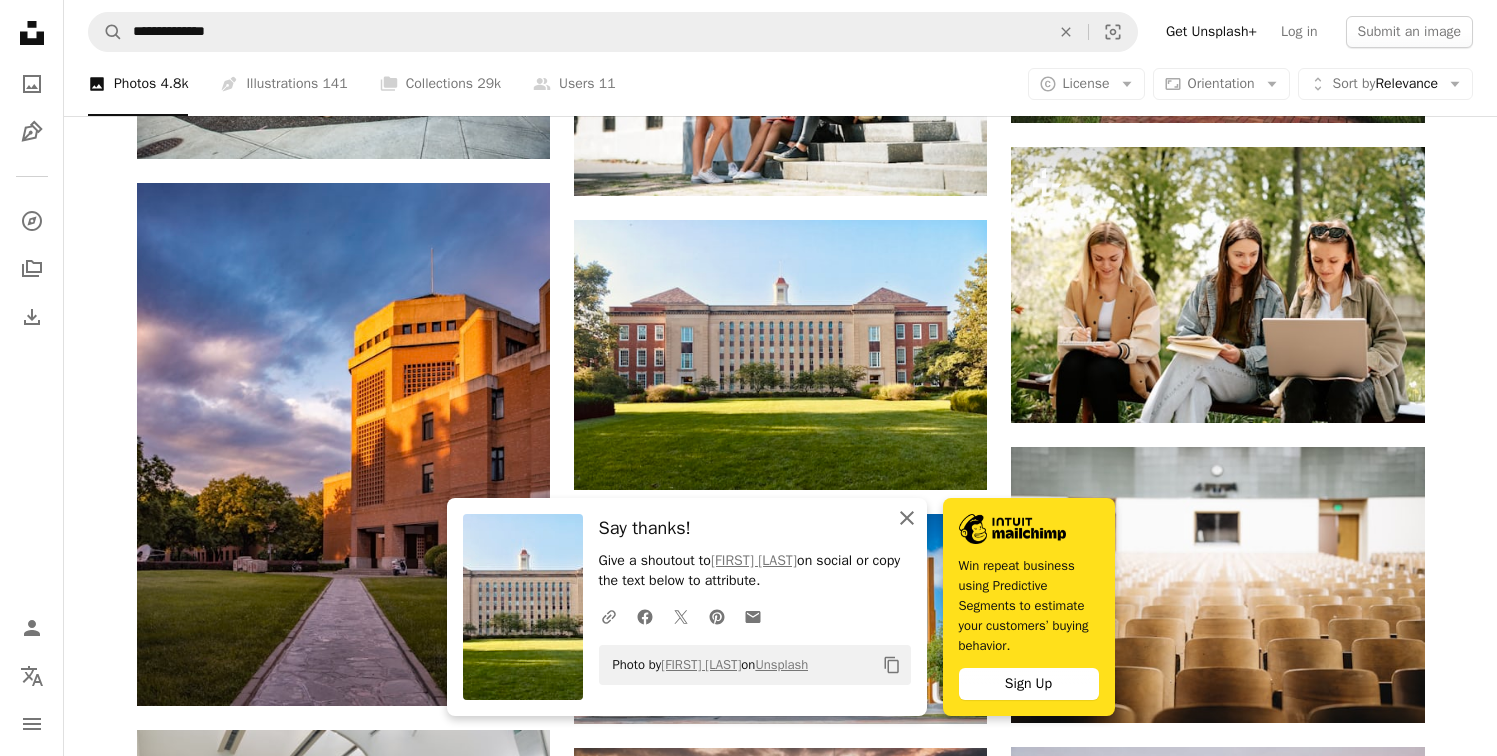 click on "An X shape" 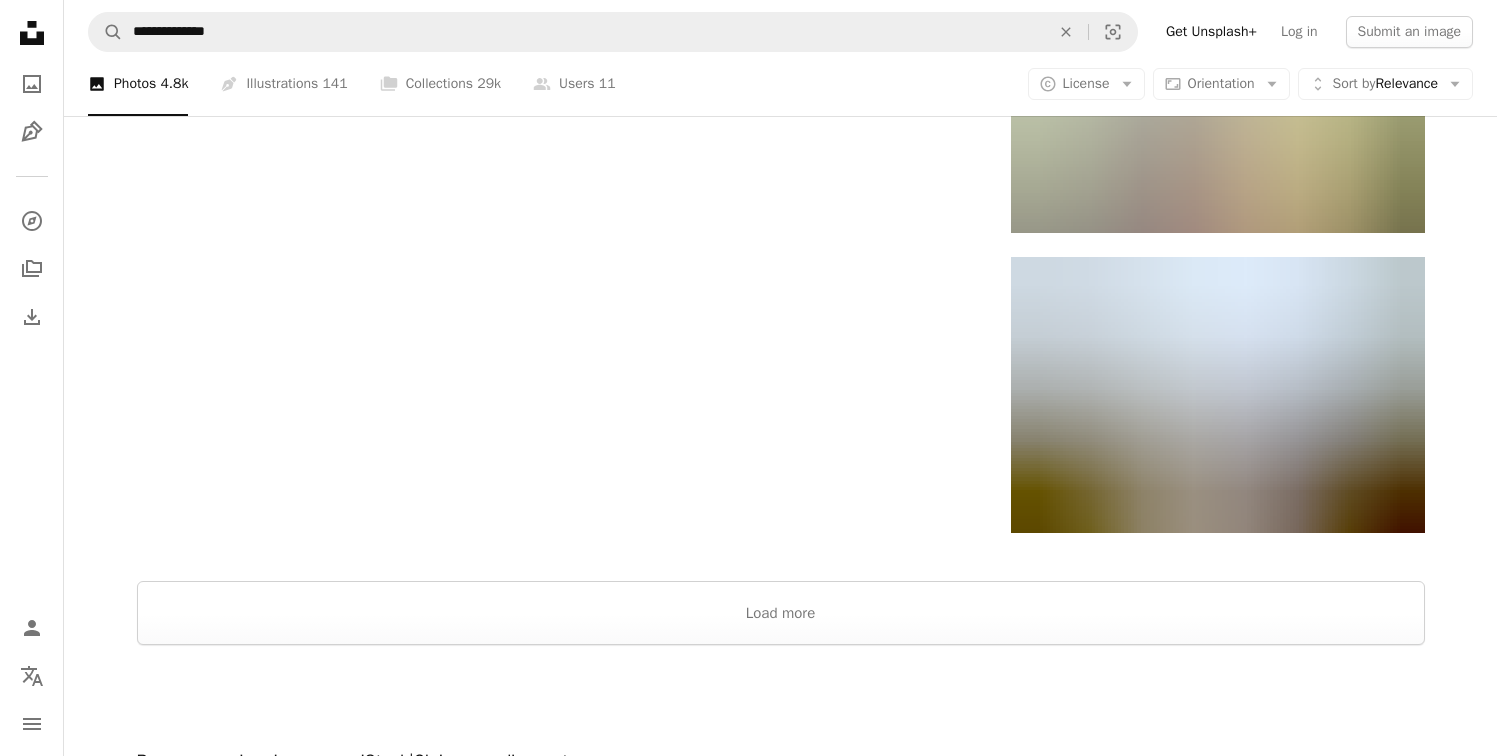 scroll, scrollTop: 2616, scrollLeft: 0, axis: vertical 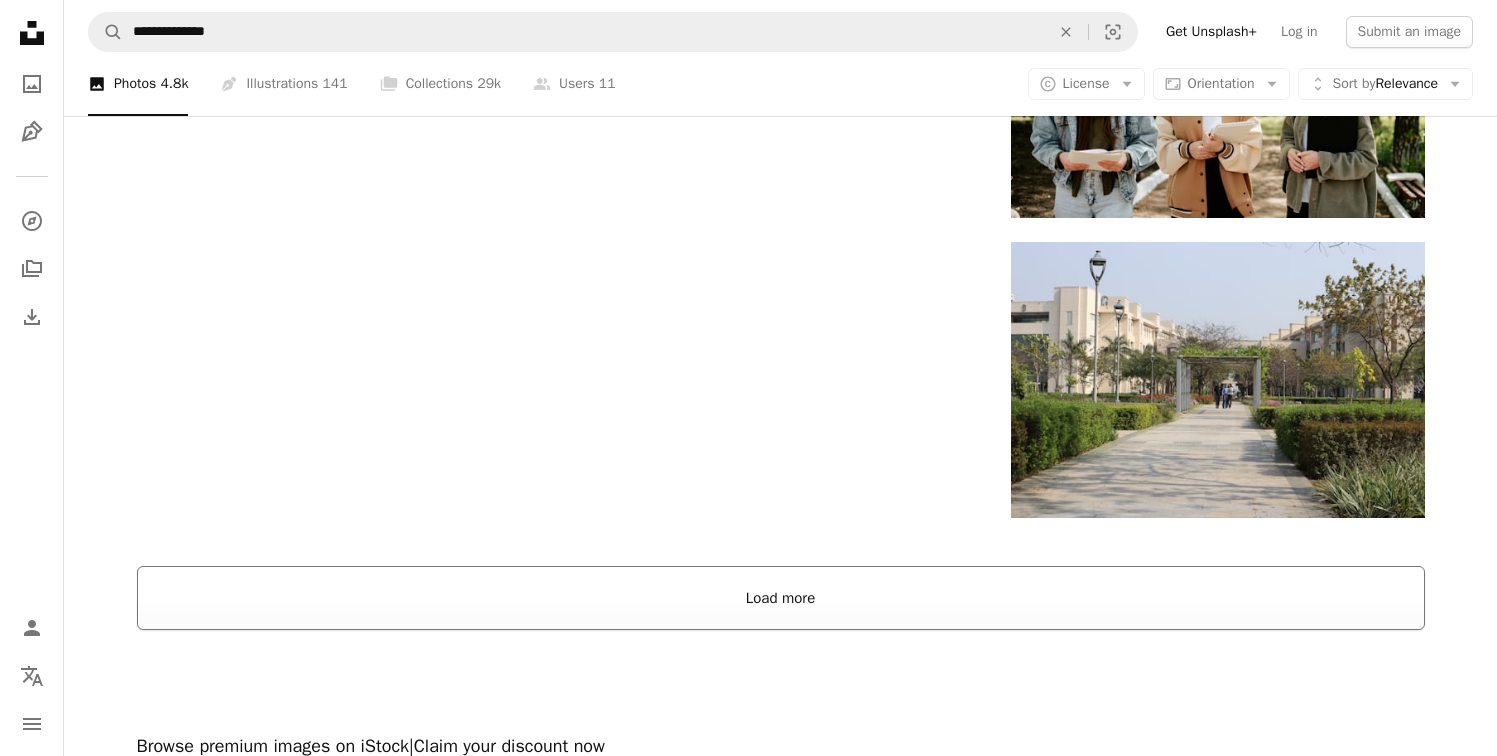 click on "Load more" at bounding box center (781, 598) 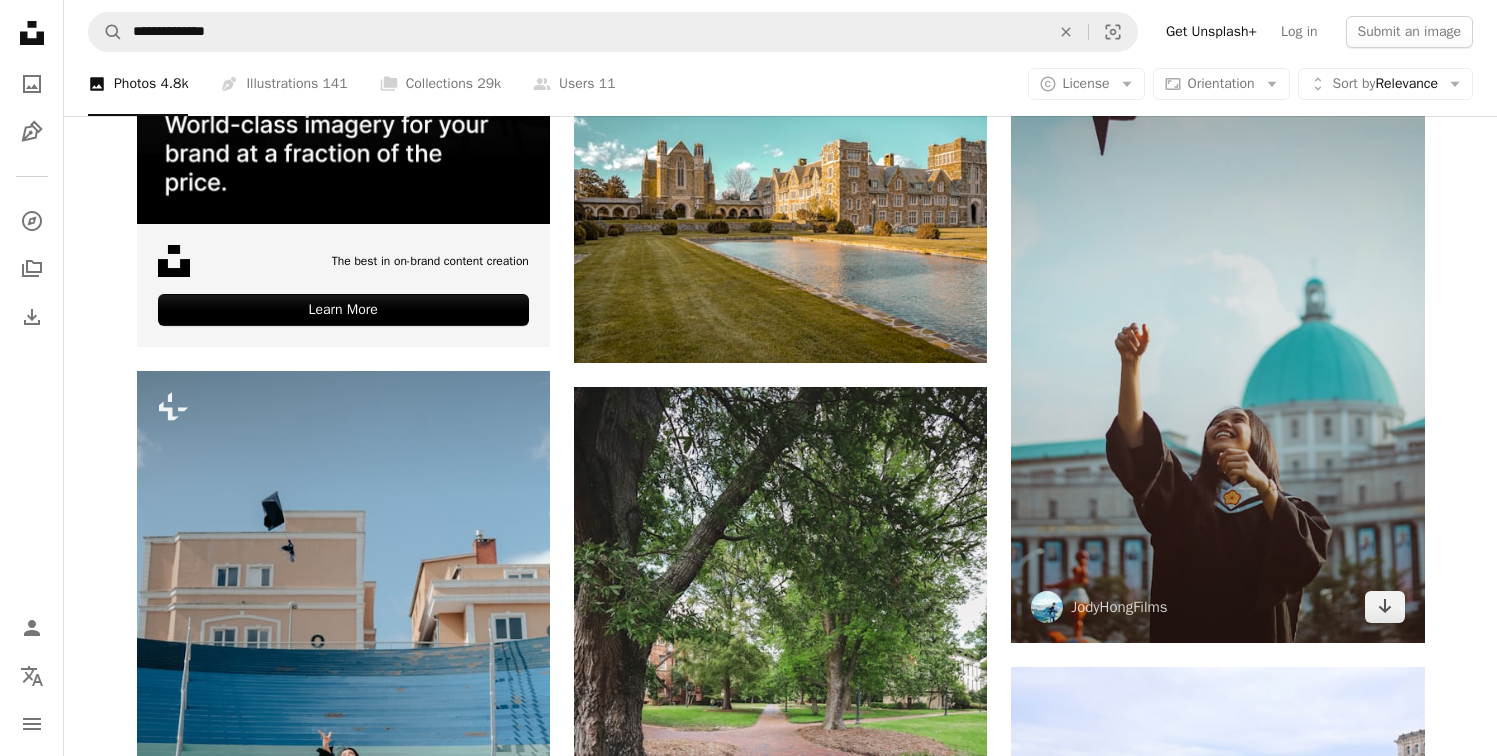 scroll, scrollTop: 4036, scrollLeft: 0, axis: vertical 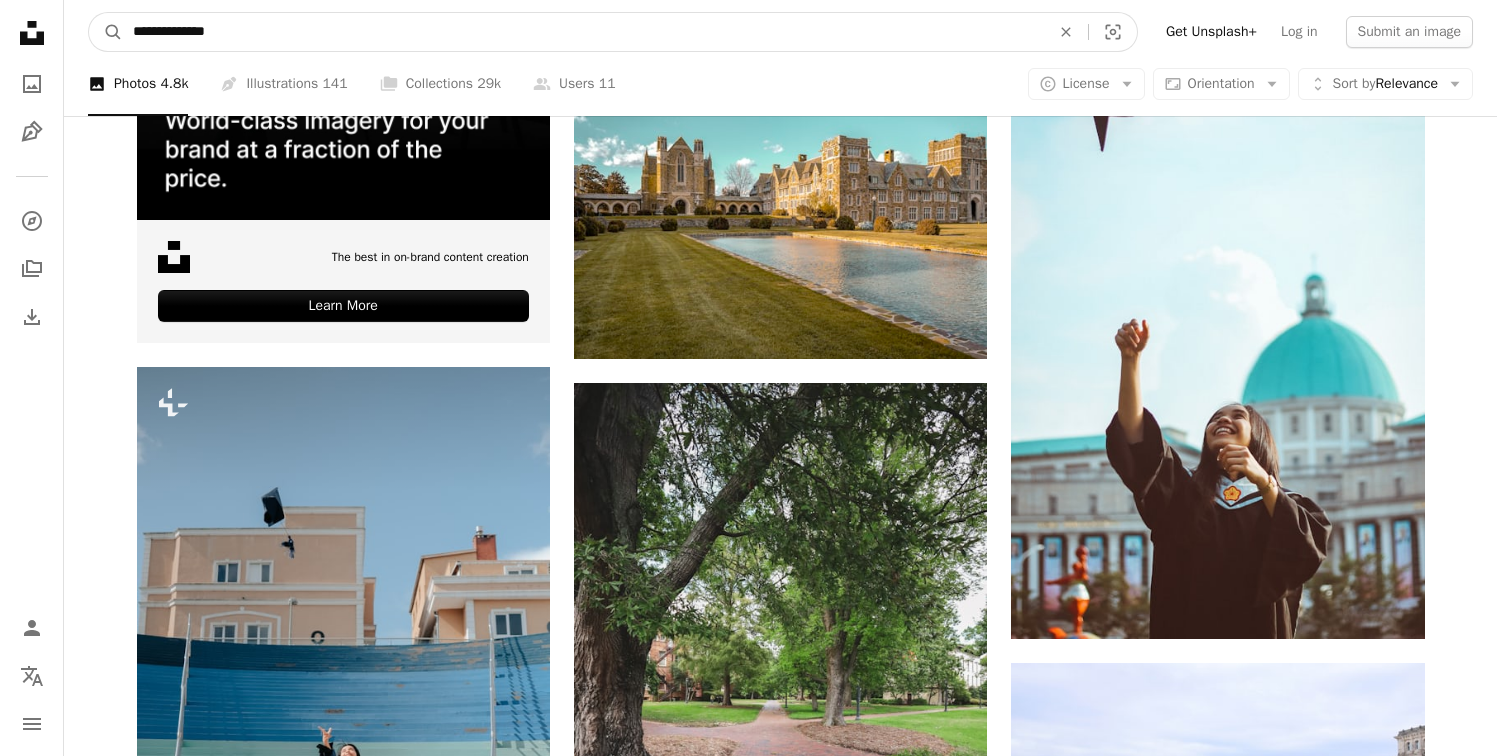 click on "**********" at bounding box center [583, 32] 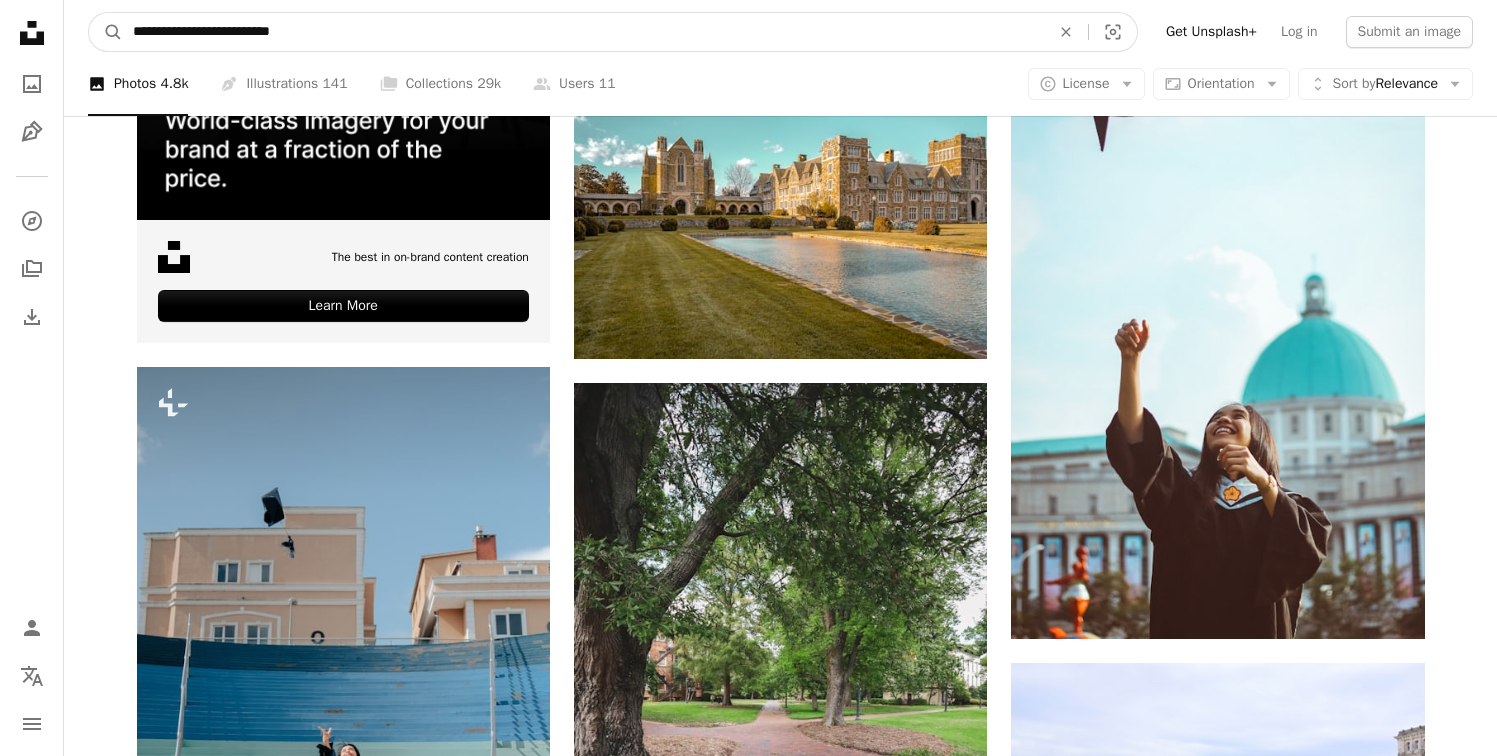 type on "**********" 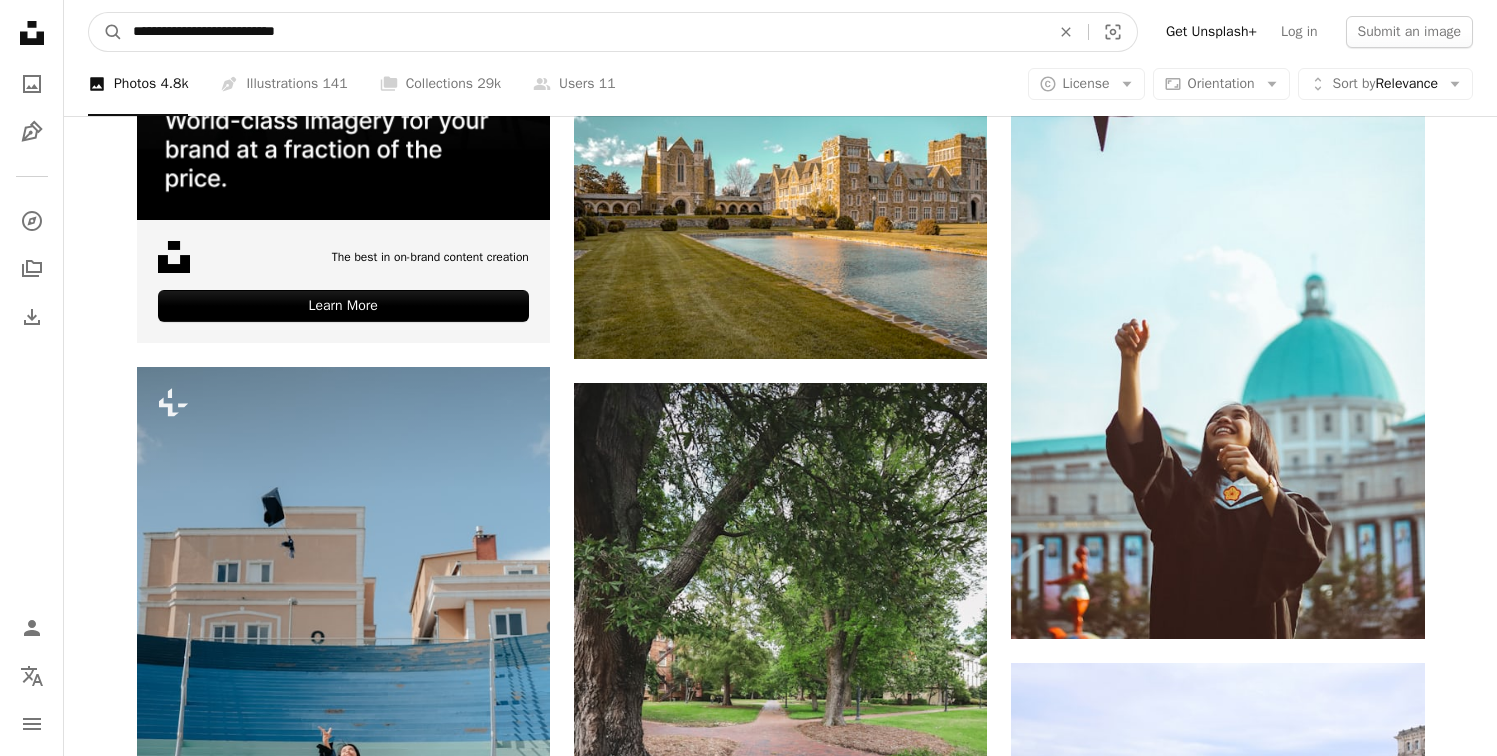 click on "A magnifying glass" at bounding box center [106, 32] 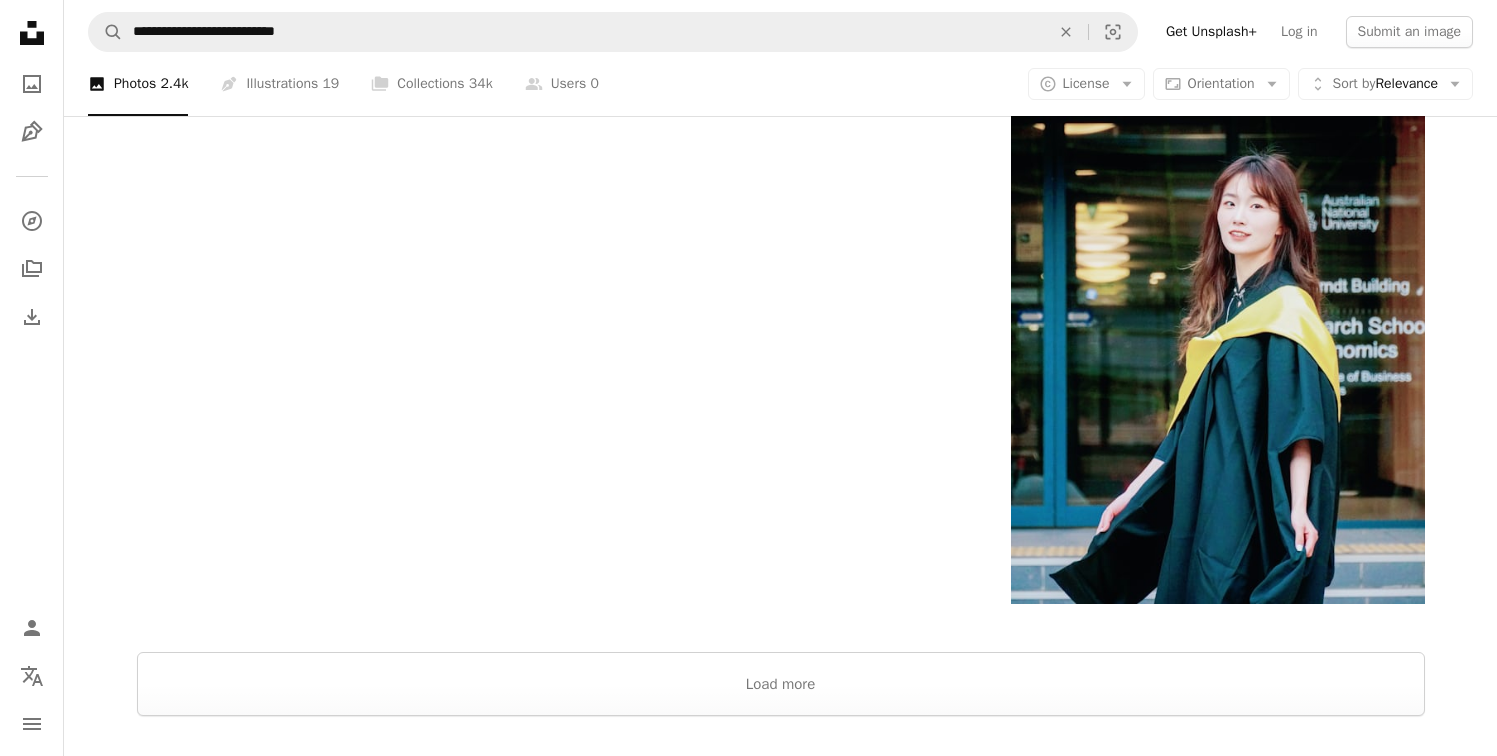 scroll, scrollTop: 3885, scrollLeft: 0, axis: vertical 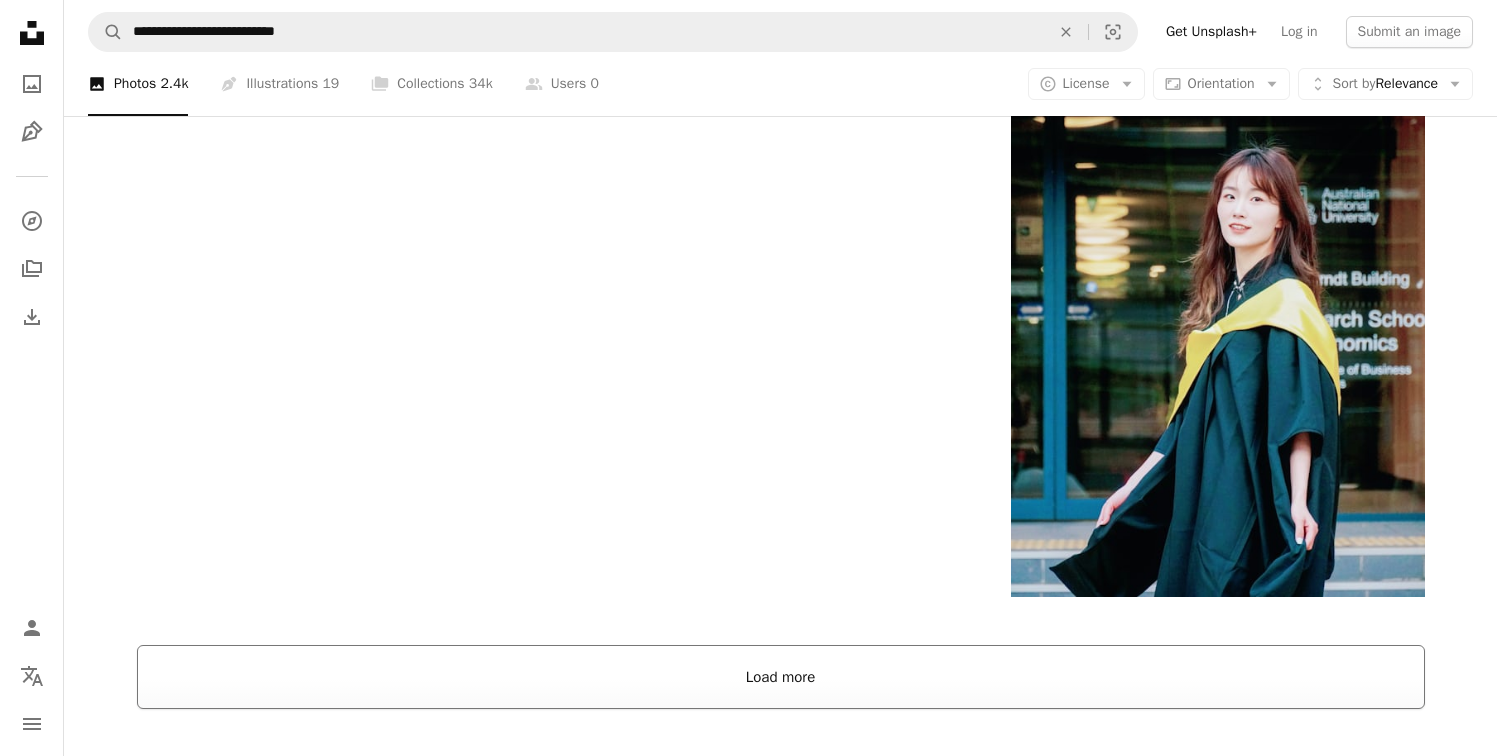 click on "Load more" at bounding box center (781, 677) 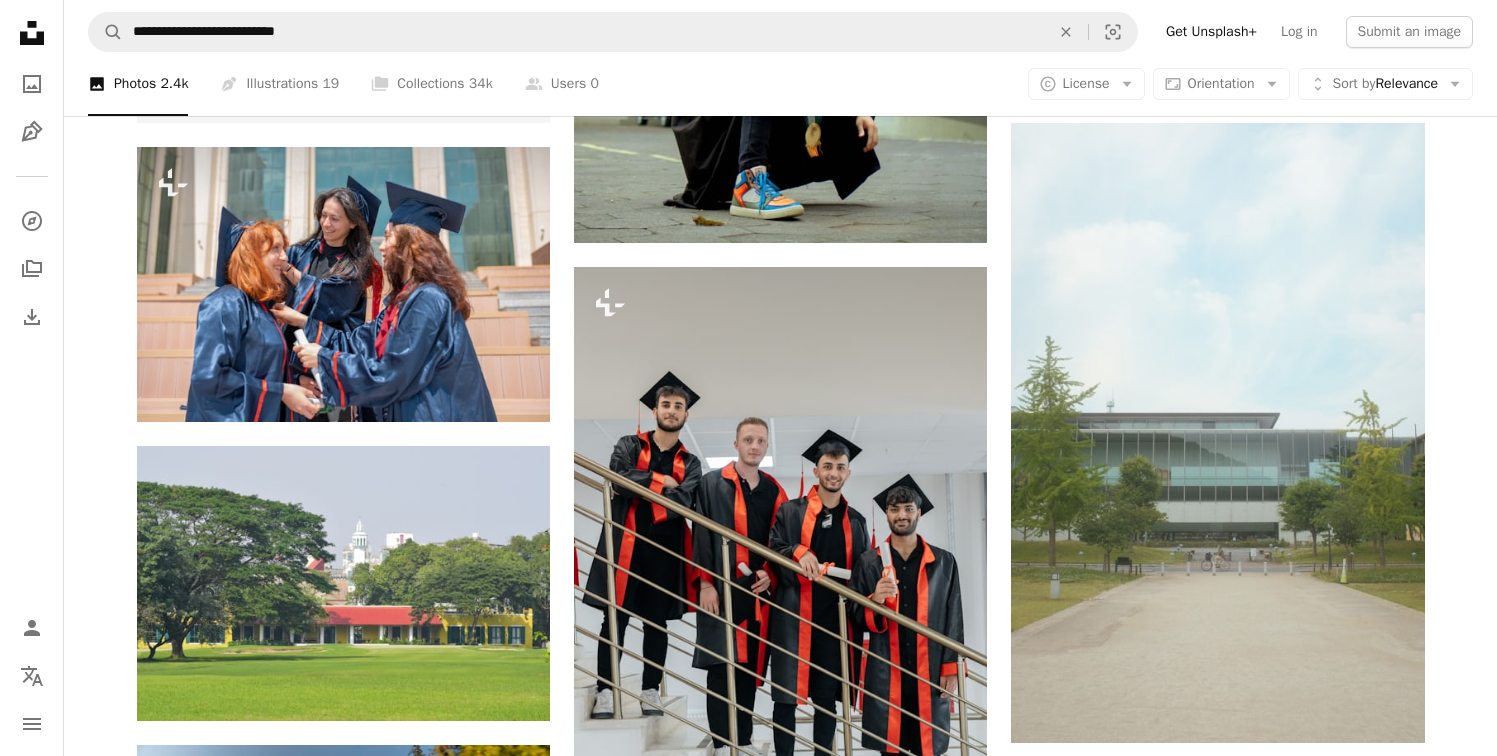 scroll, scrollTop: 5624, scrollLeft: 0, axis: vertical 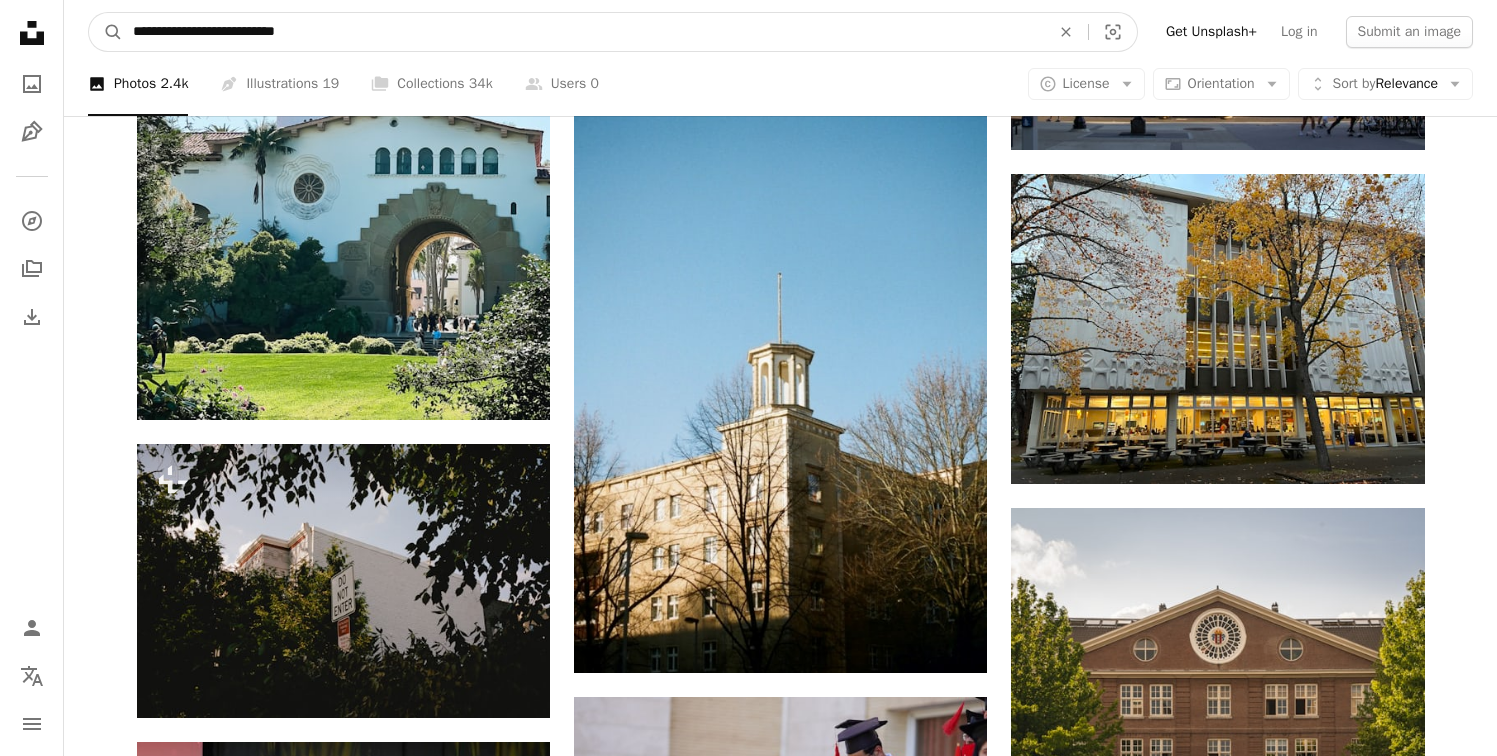 click on "**********" at bounding box center [583, 32] 